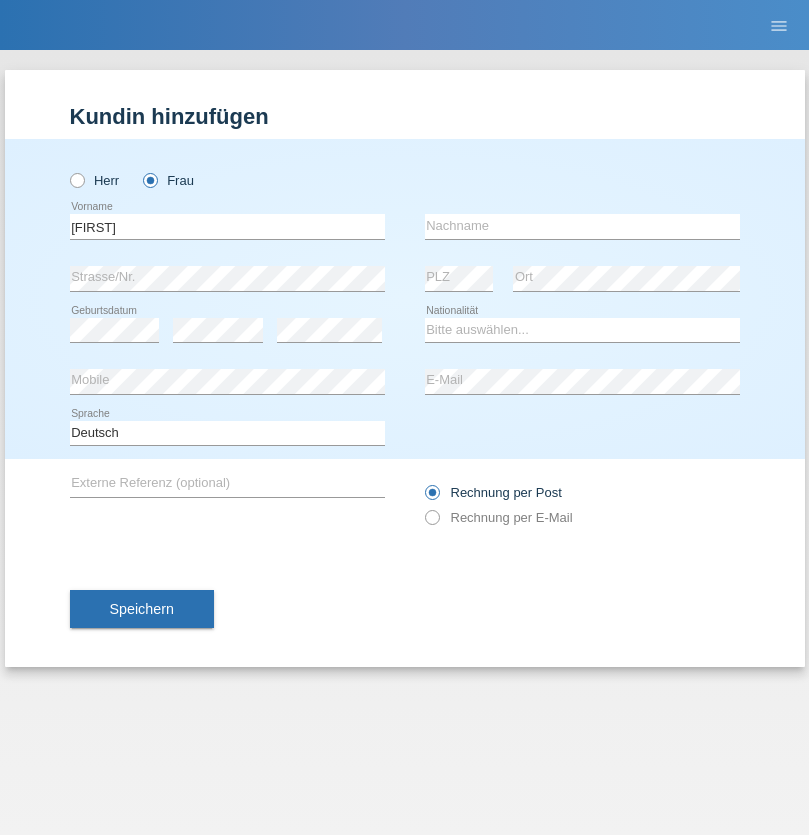 scroll, scrollTop: 0, scrollLeft: 0, axis: both 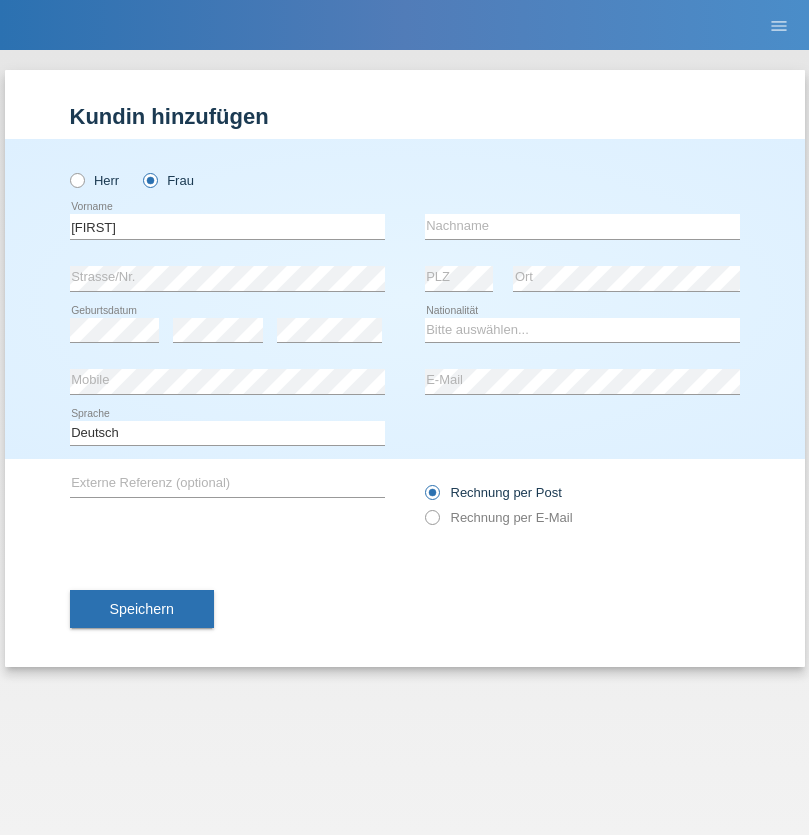 type on "[FIRST]" 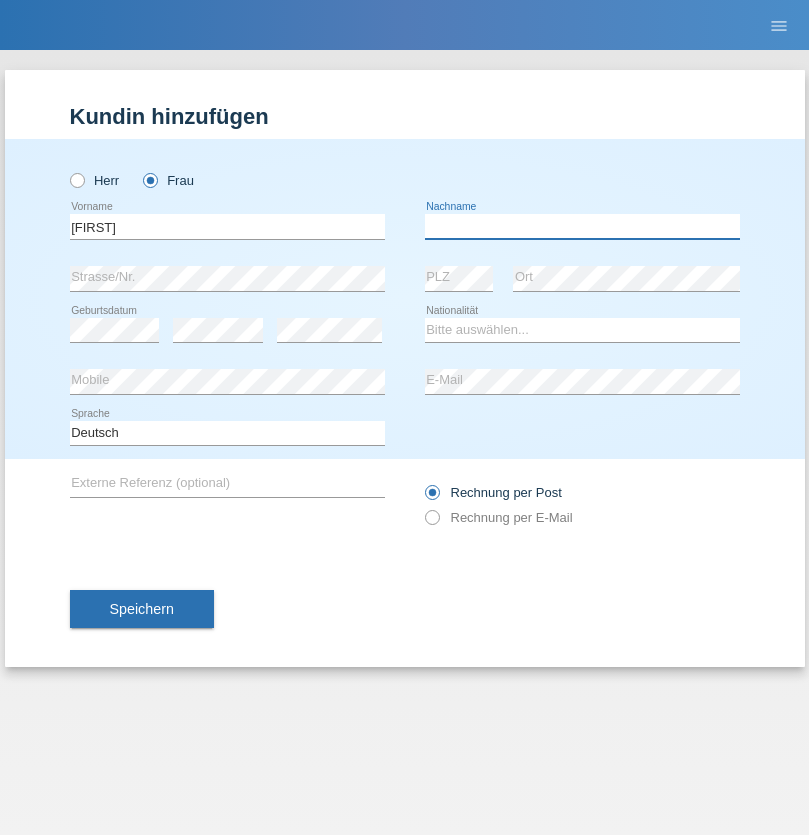 click at bounding box center [582, 226] 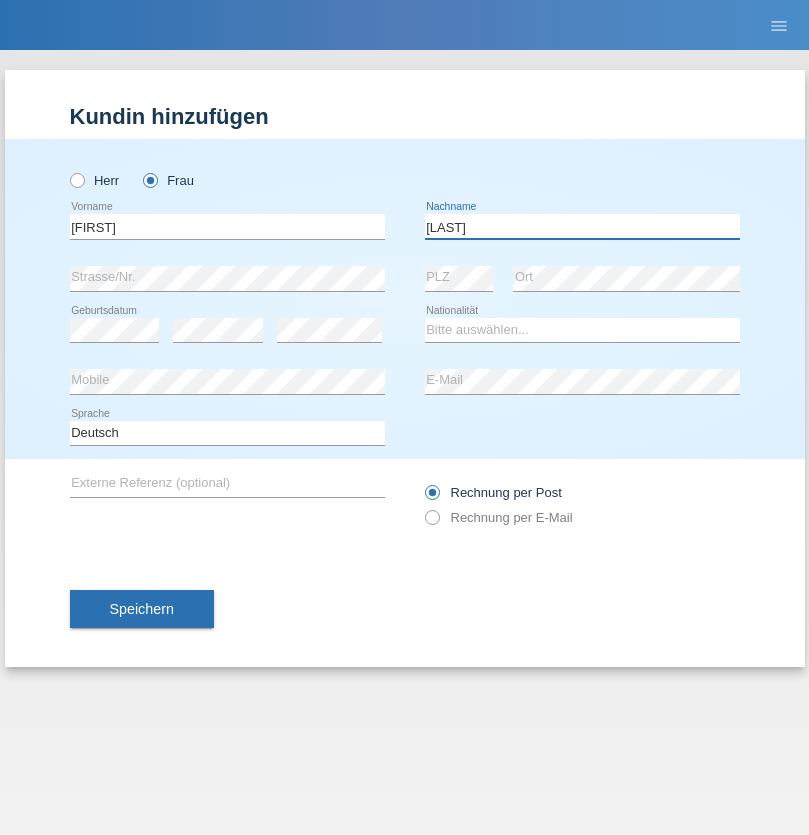 type on "[LAST]" 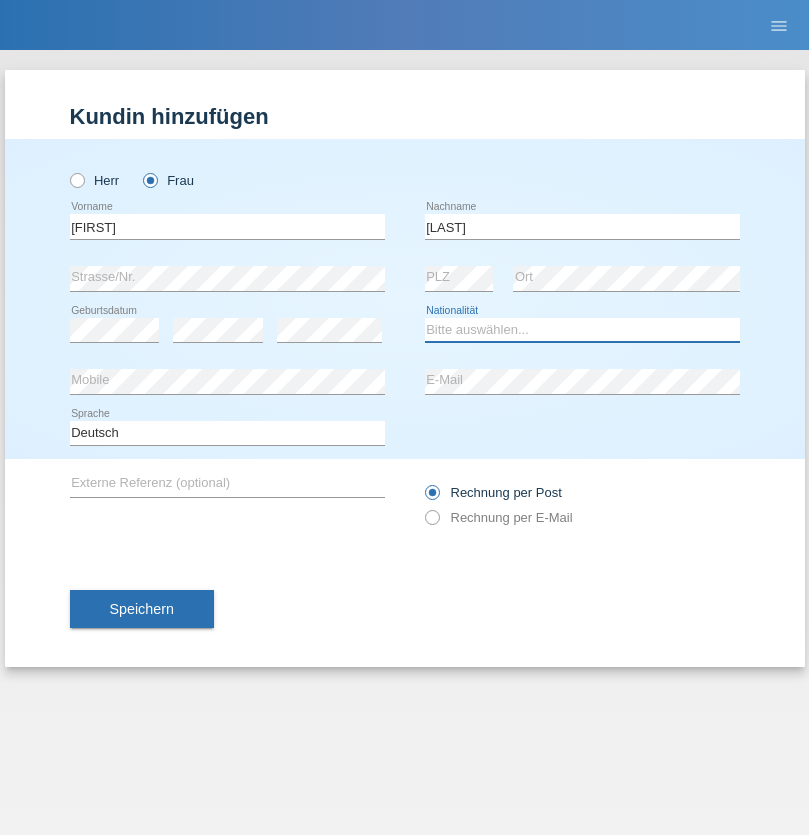 select on "CH" 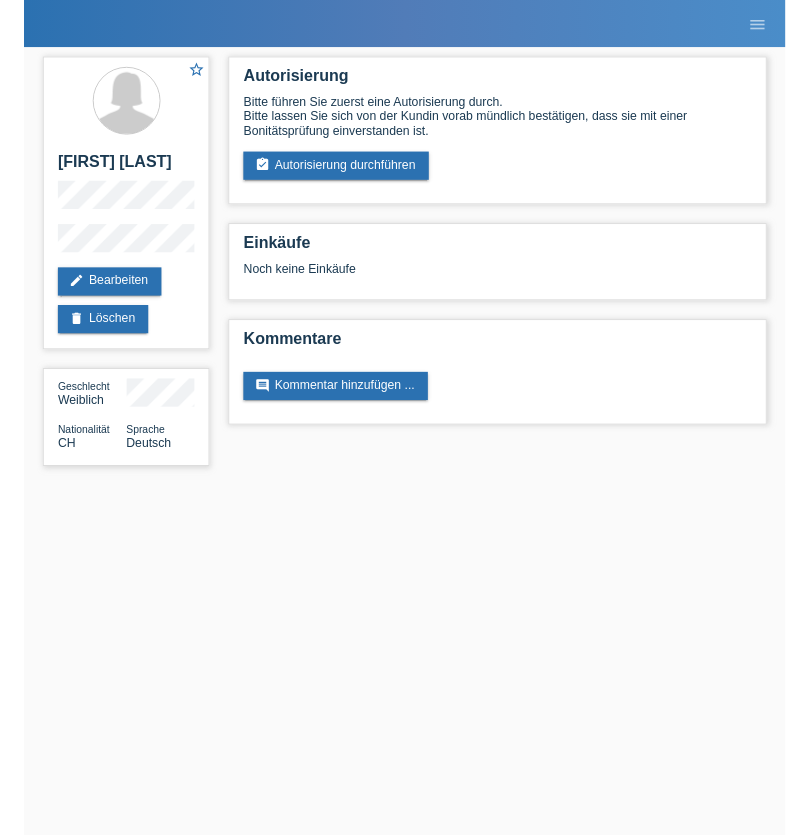 scroll, scrollTop: 0, scrollLeft: 0, axis: both 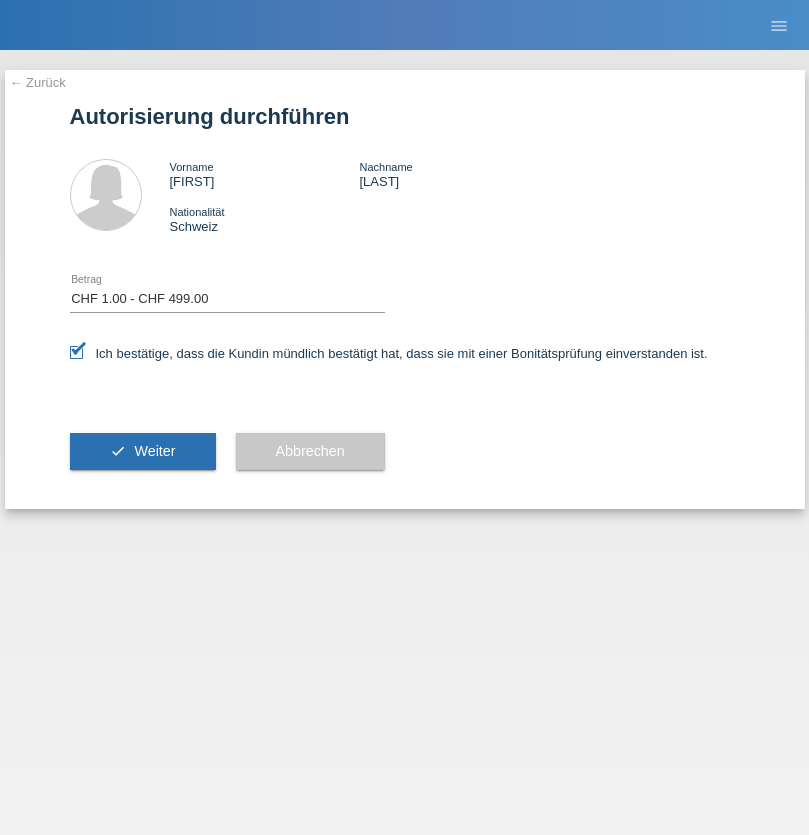 select on "1" 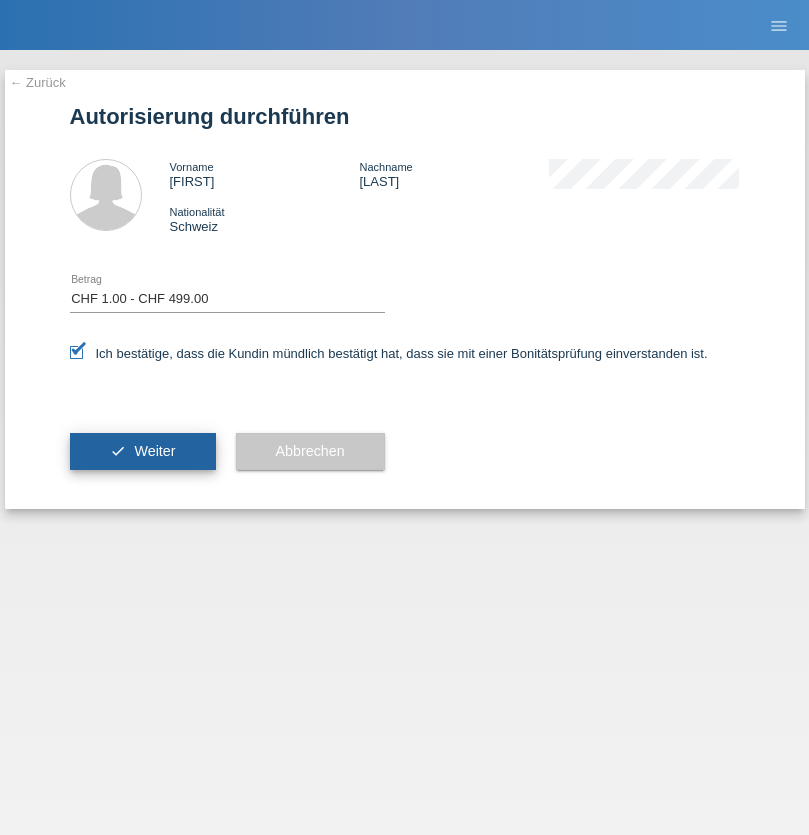 click on "Weiter" at bounding box center [154, 451] 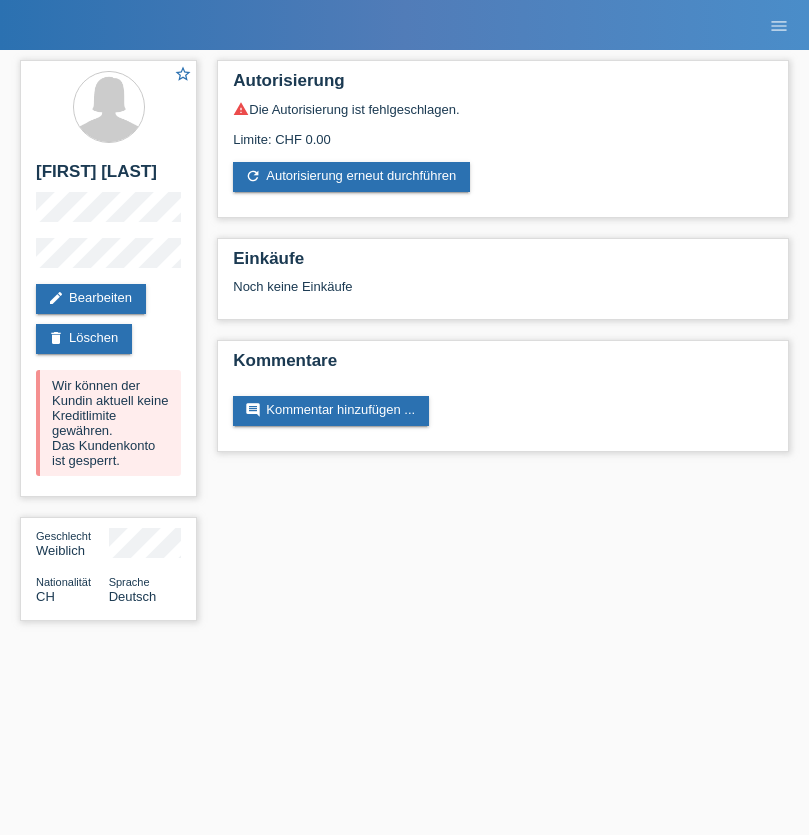 scroll, scrollTop: 0, scrollLeft: 0, axis: both 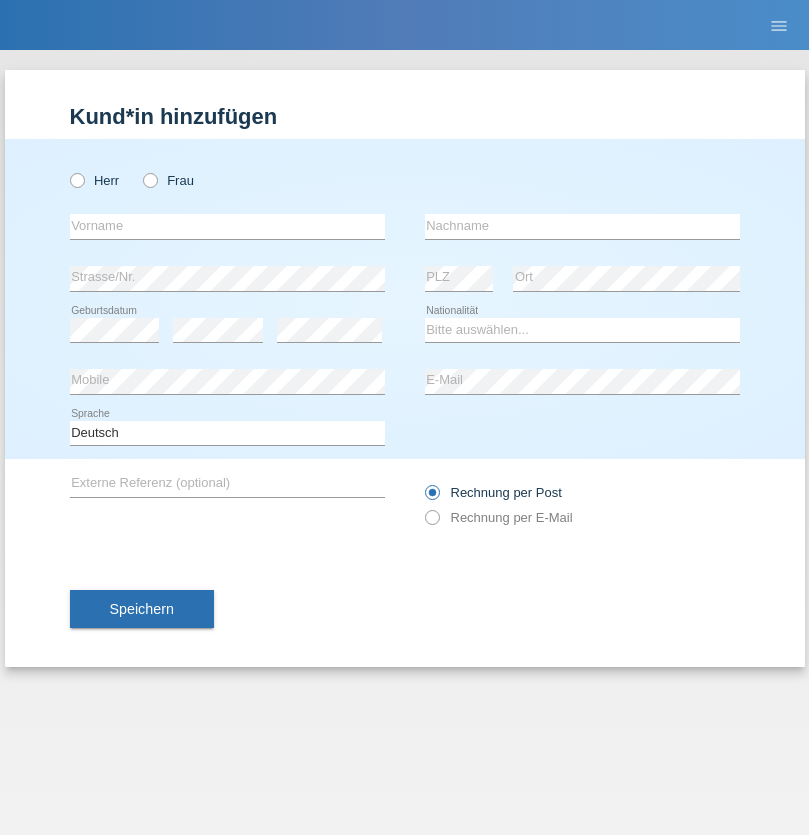 radio on "true" 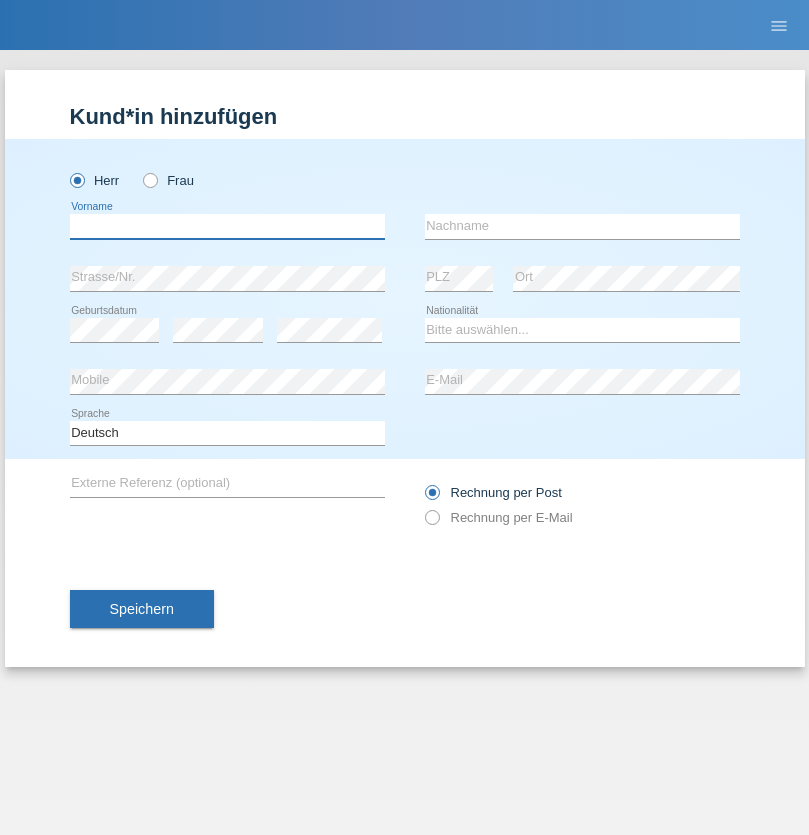 click at bounding box center [227, 226] 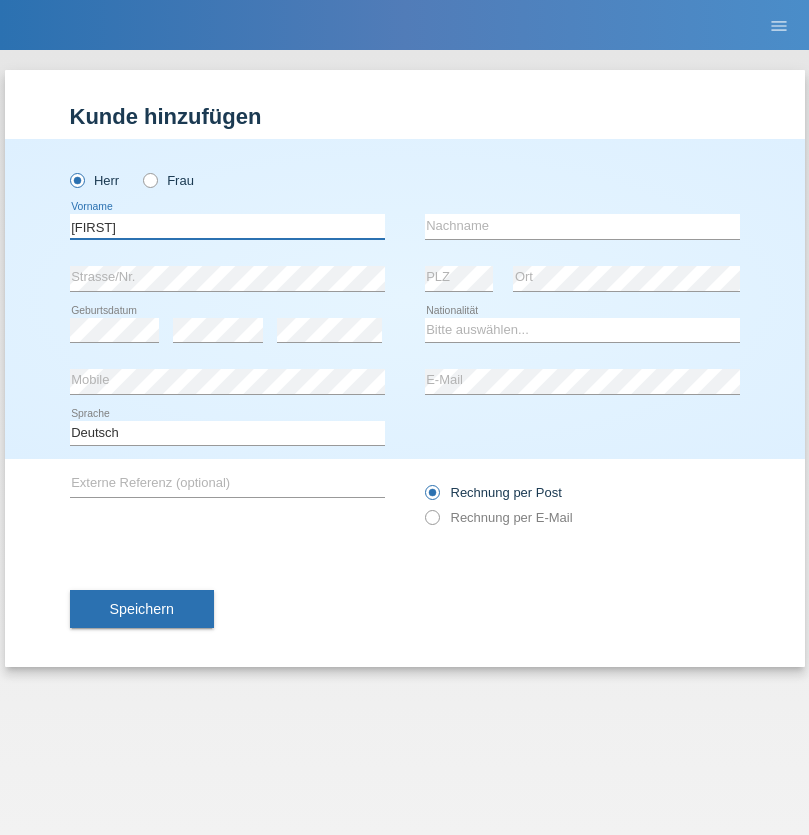 type on "Thomas" 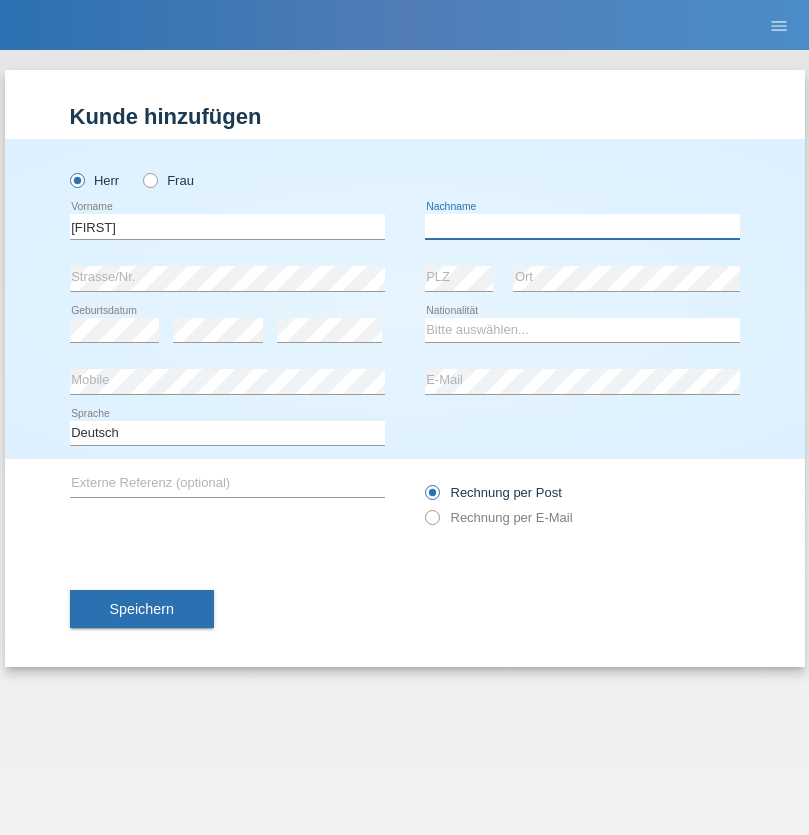 click at bounding box center (582, 226) 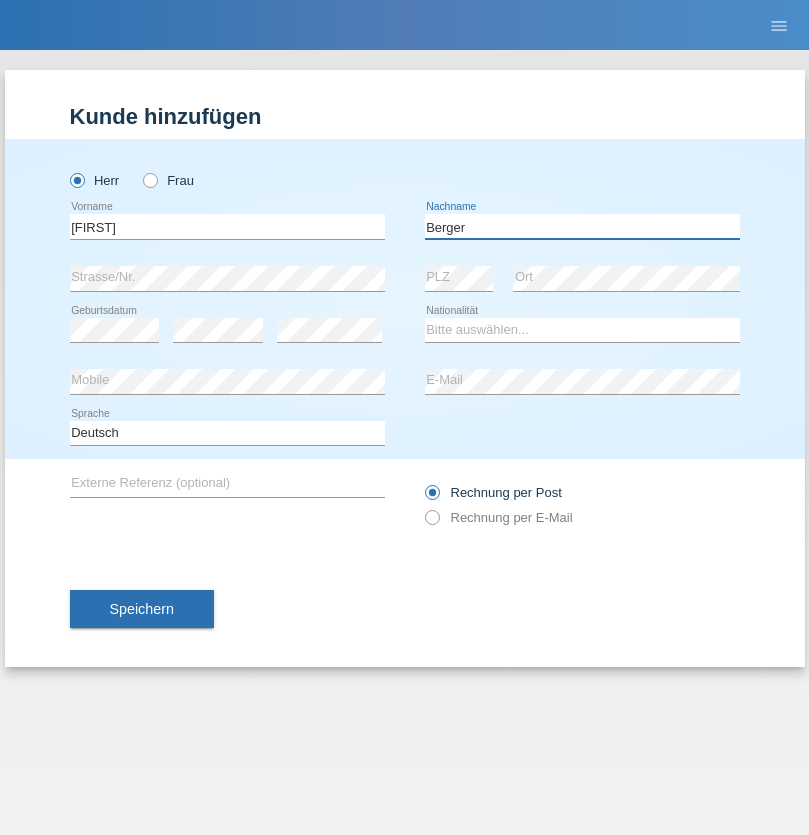 type on "Berger" 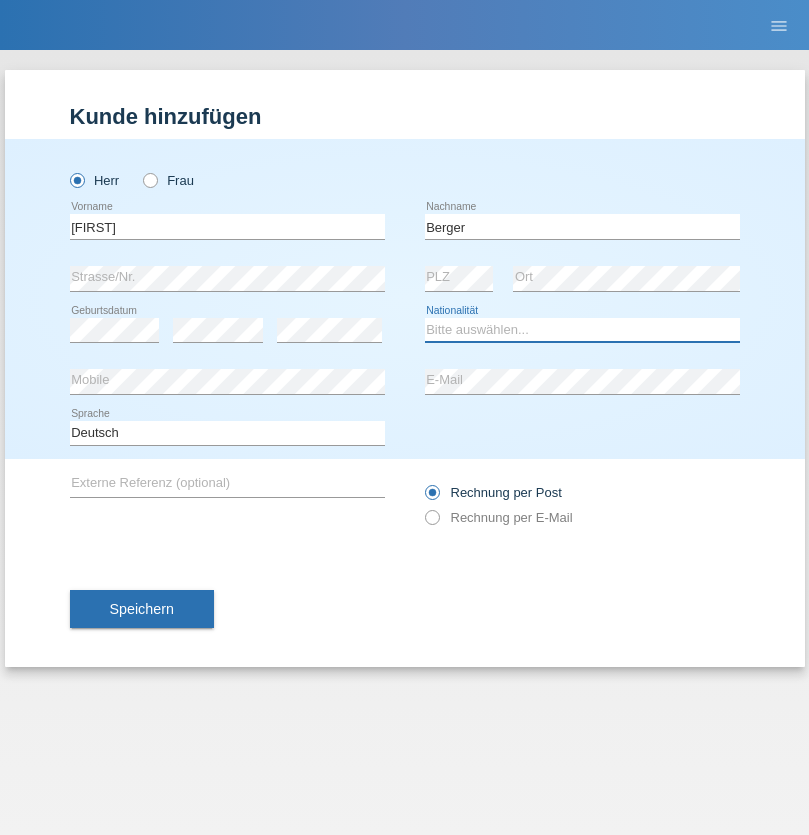 select on "CH" 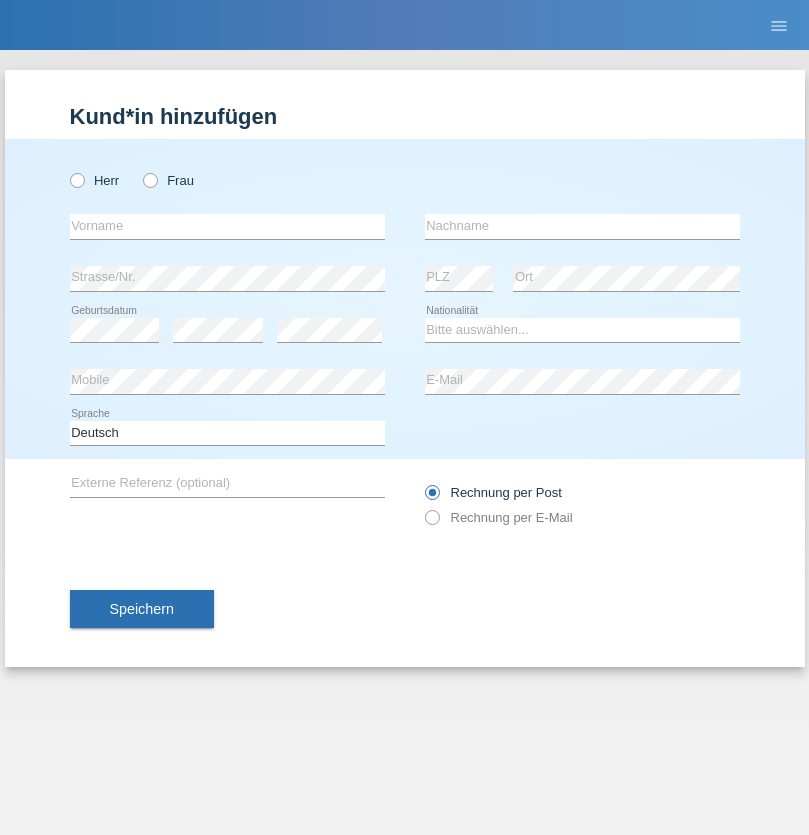 scroll, scrollTop: 0, scrollLeft: 0, axis: both 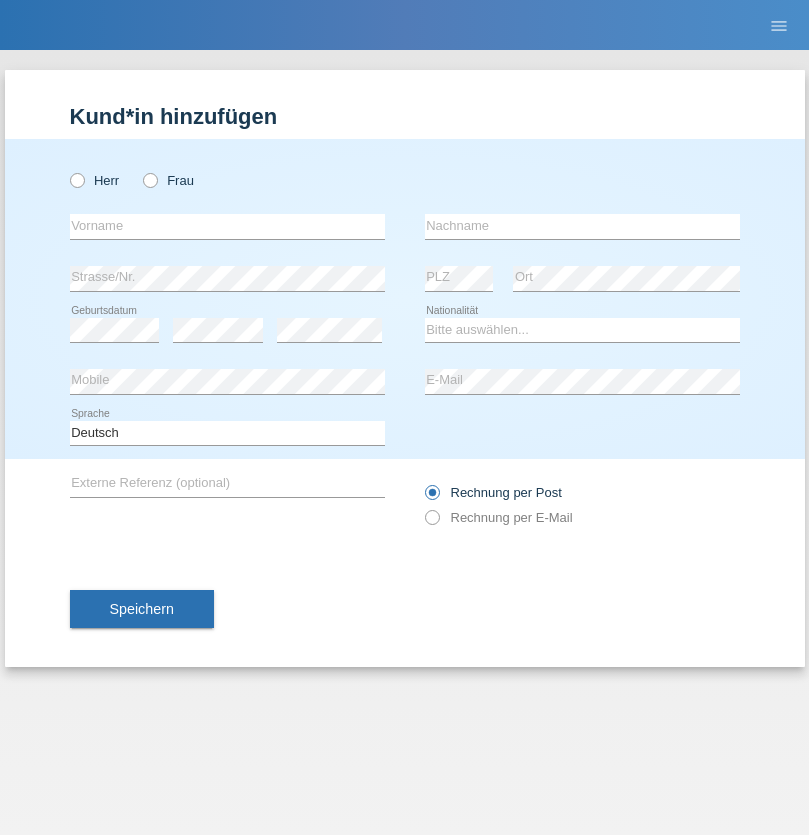 radio on "true" 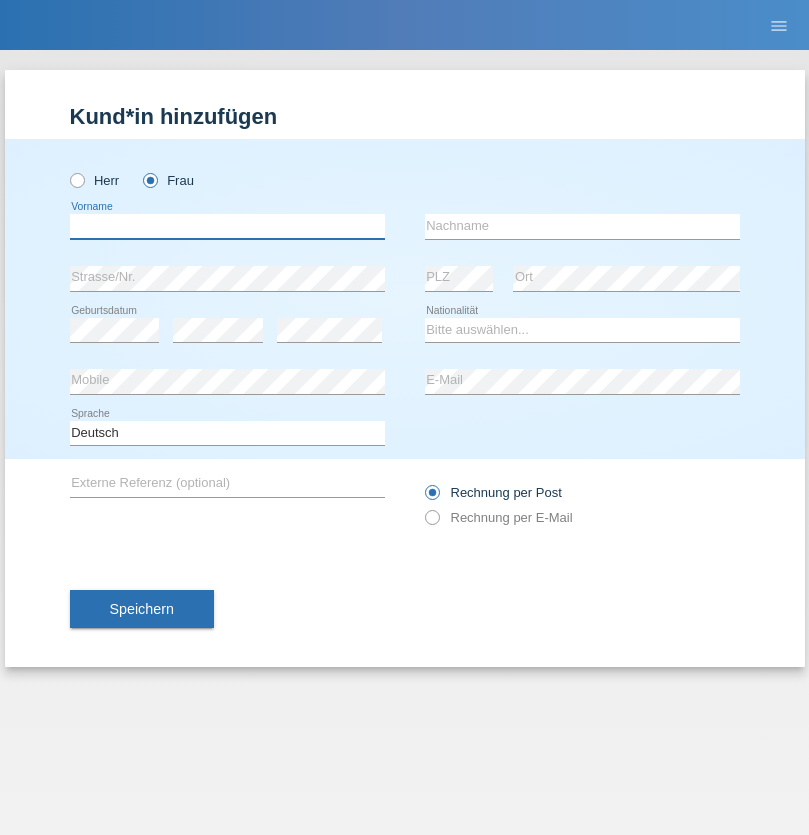 click at bounding box center [227, 226] 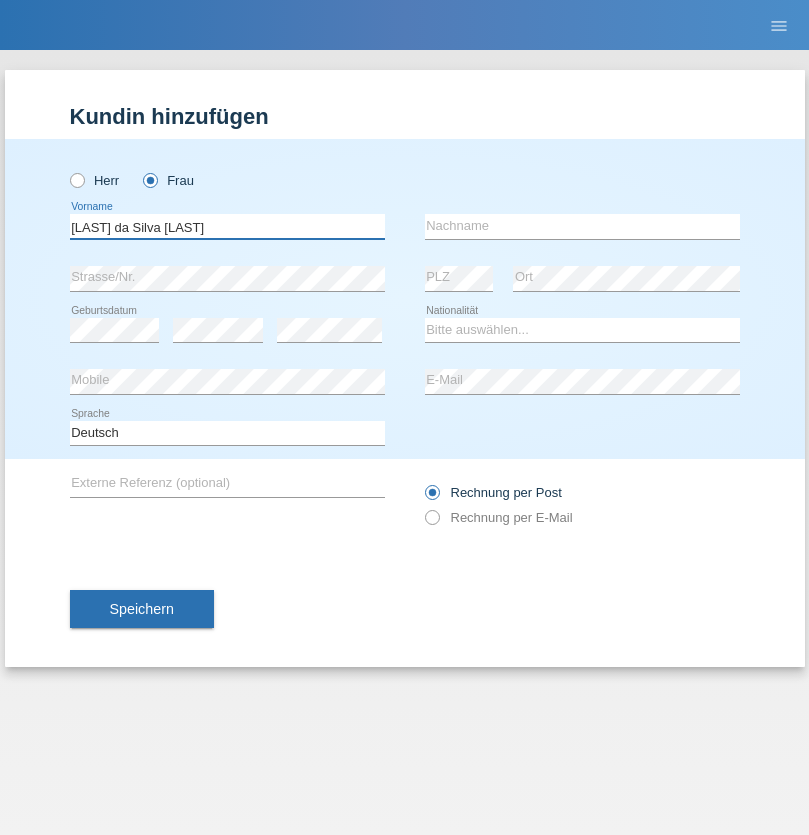 type on "Teixeira da Silva Moço" 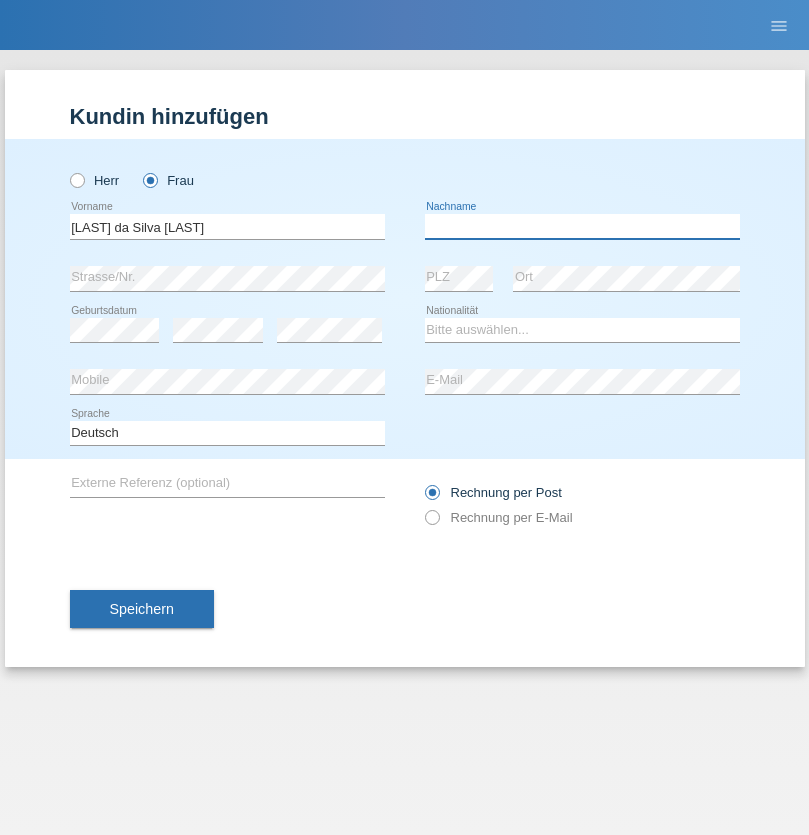 click at bounding box center (582, 226) 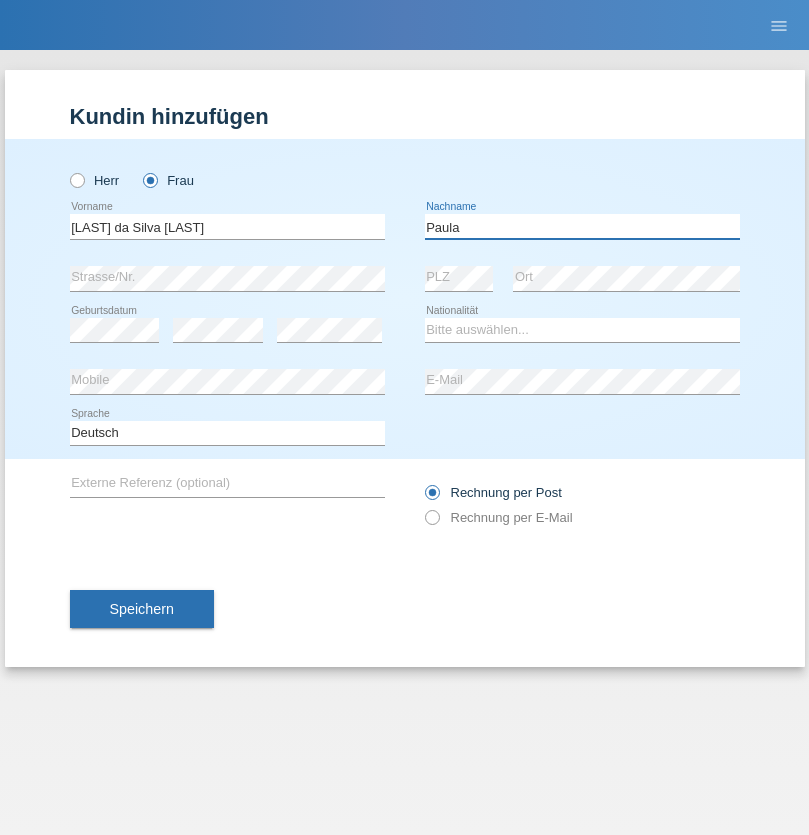 type on "Paula" 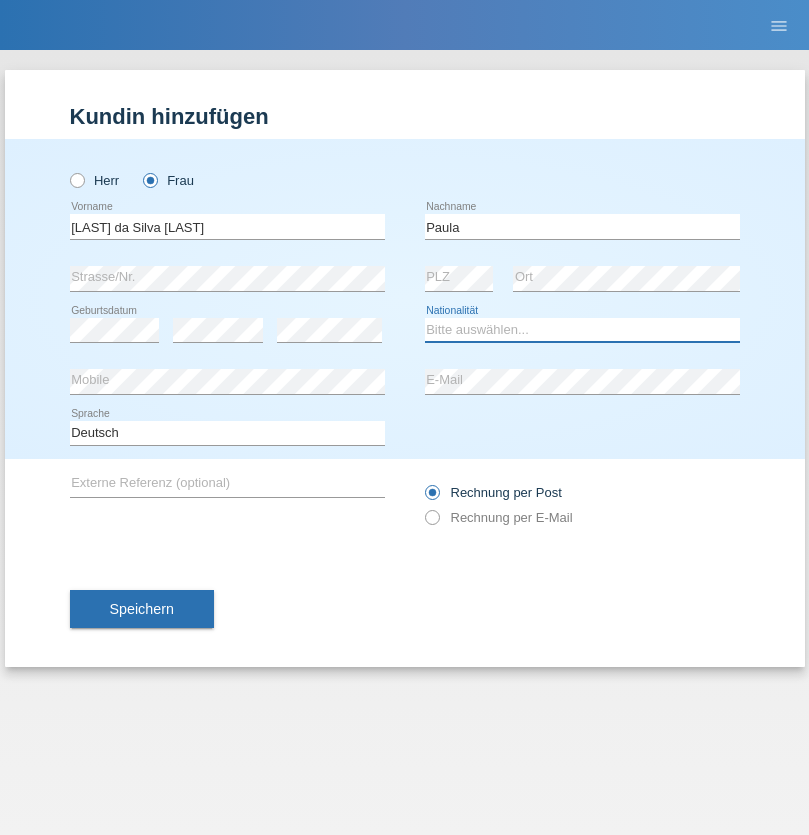select on "PT" 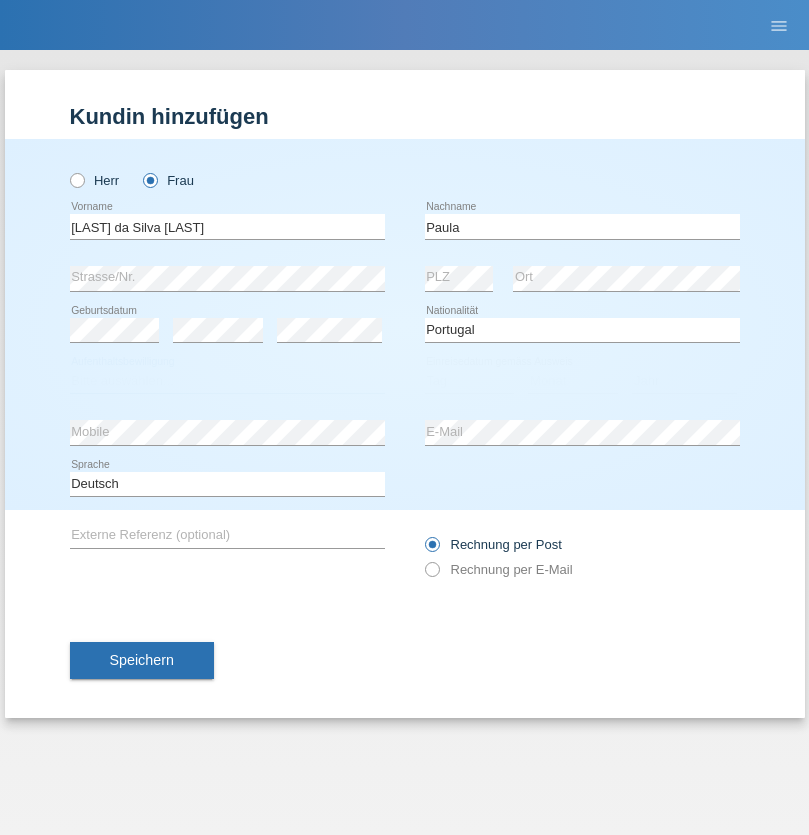 select on "C" 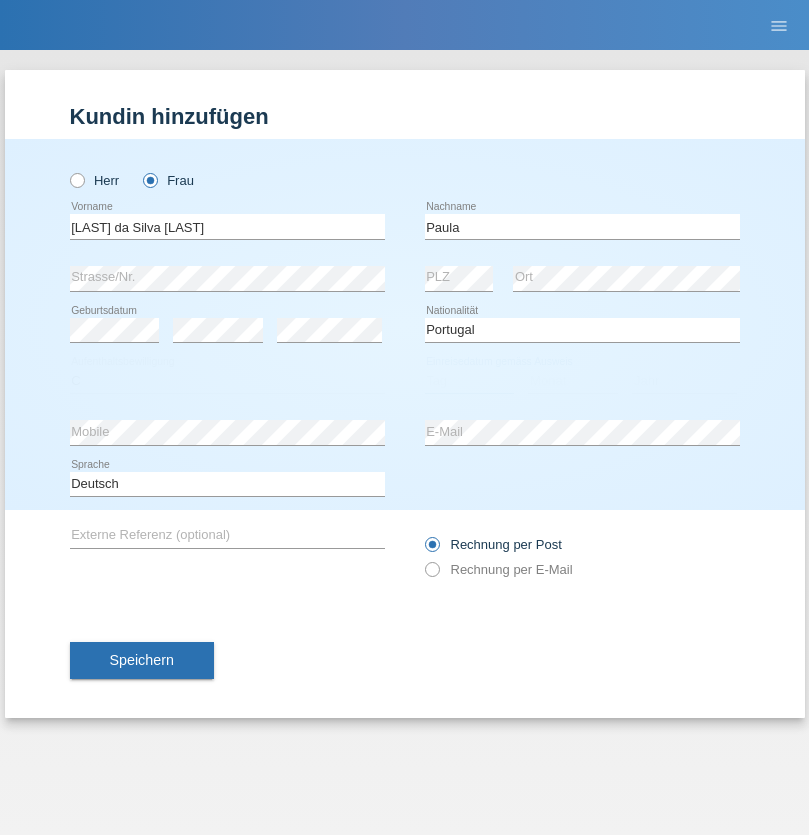 select on "28" 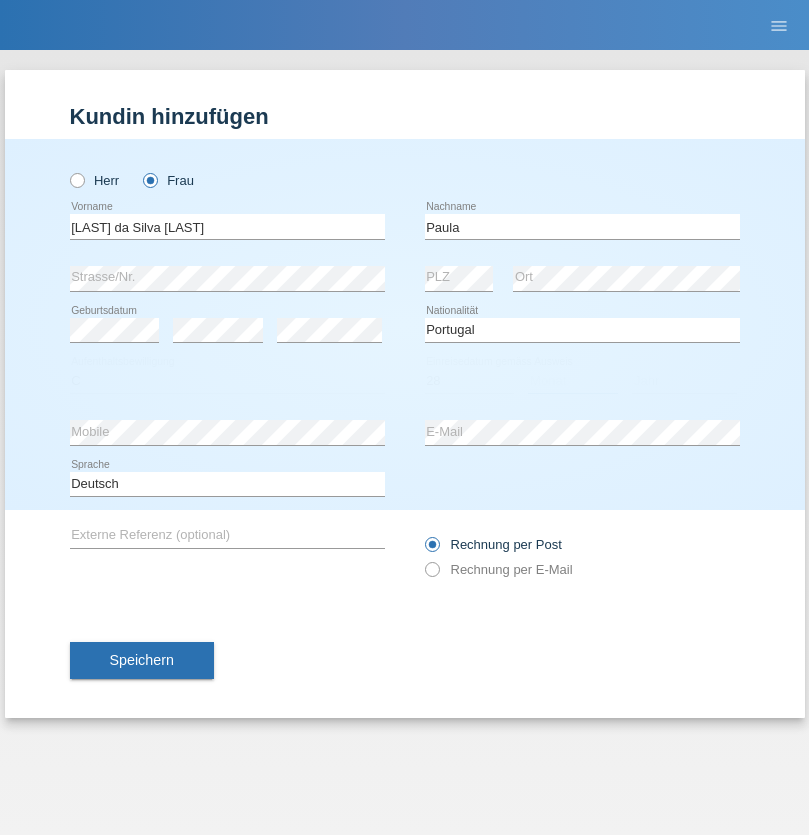 select on "03" 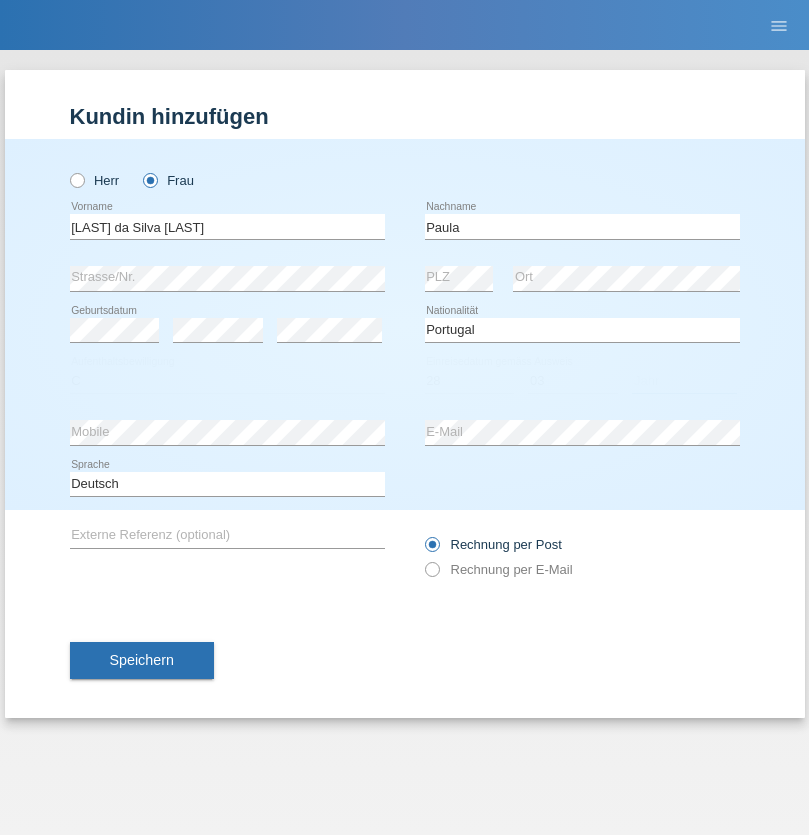 select on "2005" 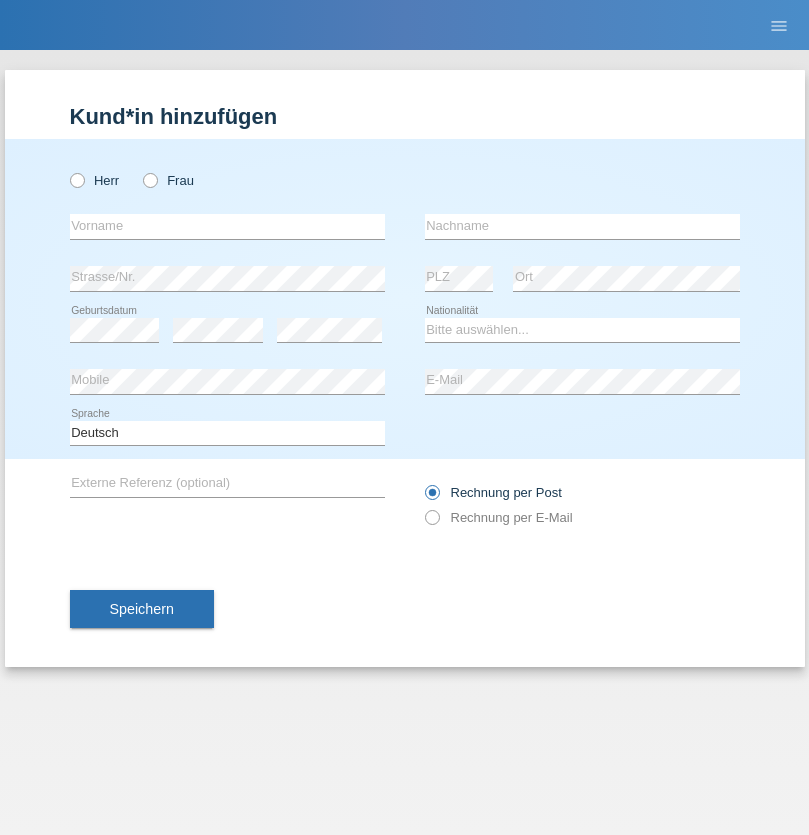 scroll, scrollTop: 0, scrollLeft: 0, axis: both 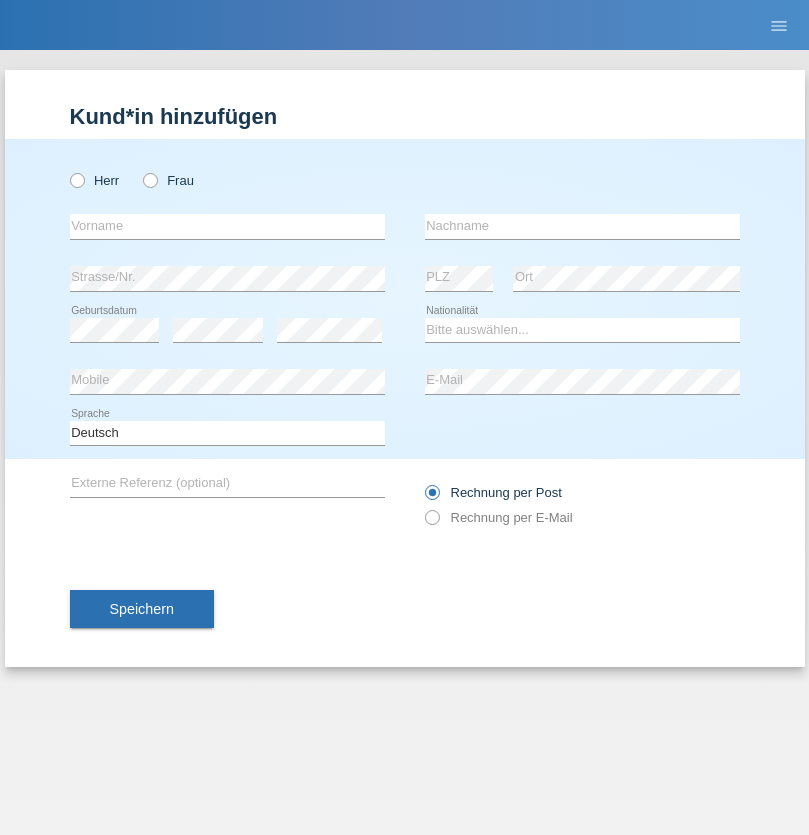 radio on "true" 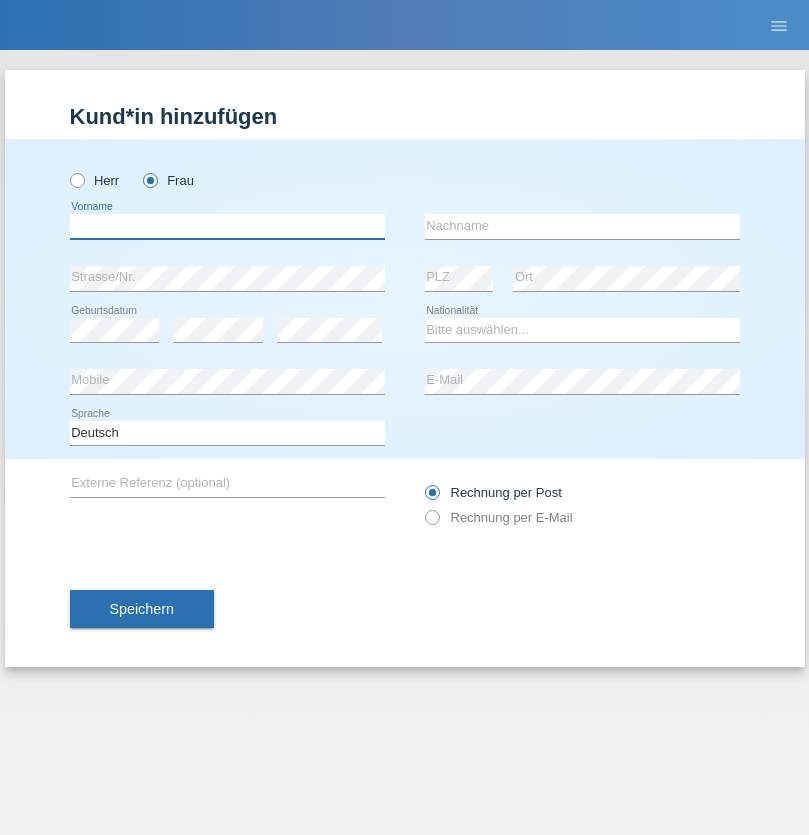 click at bounding box center [227, 226] 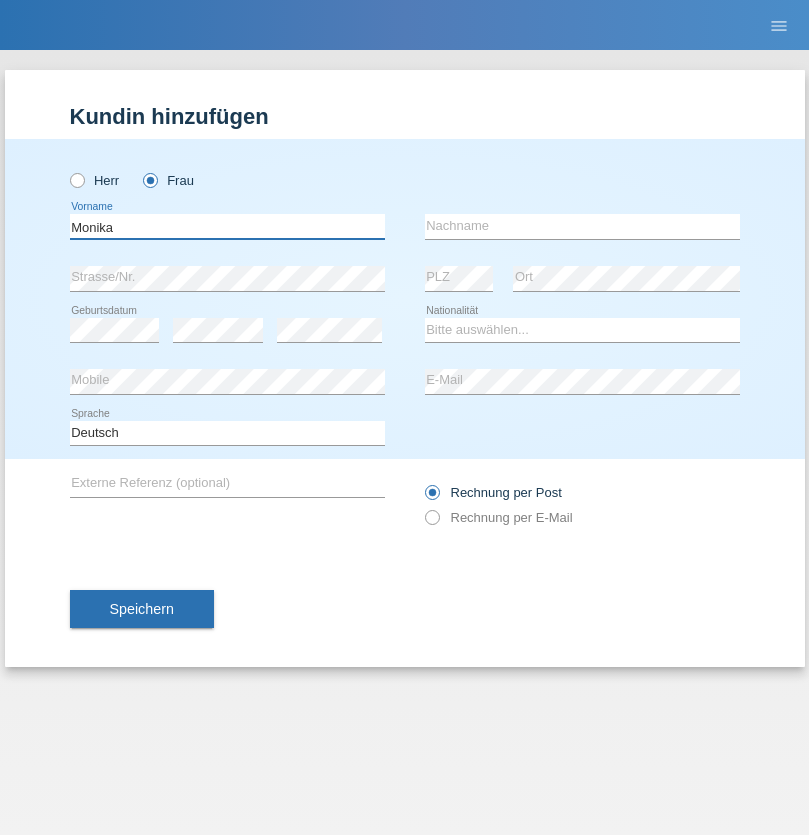 type on "Monika" 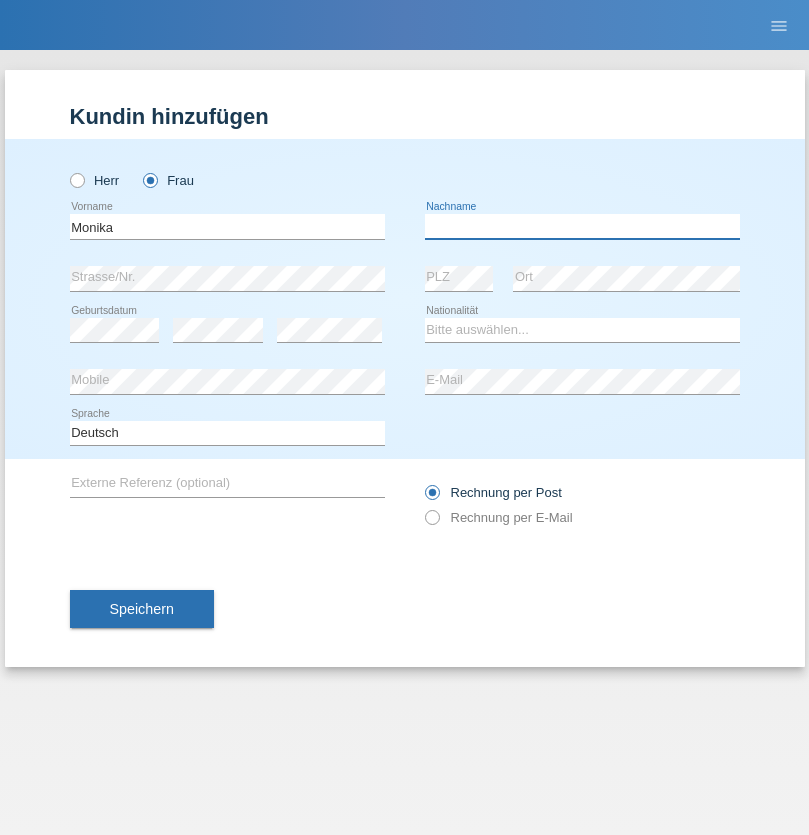 click at bounding box center [582, 226] 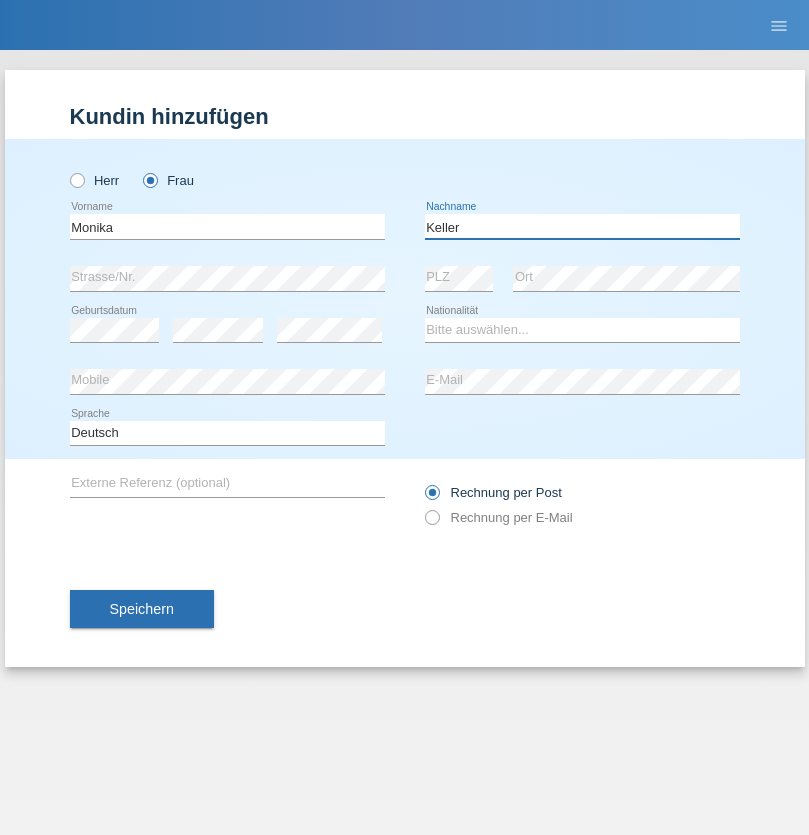 type on "Keller" 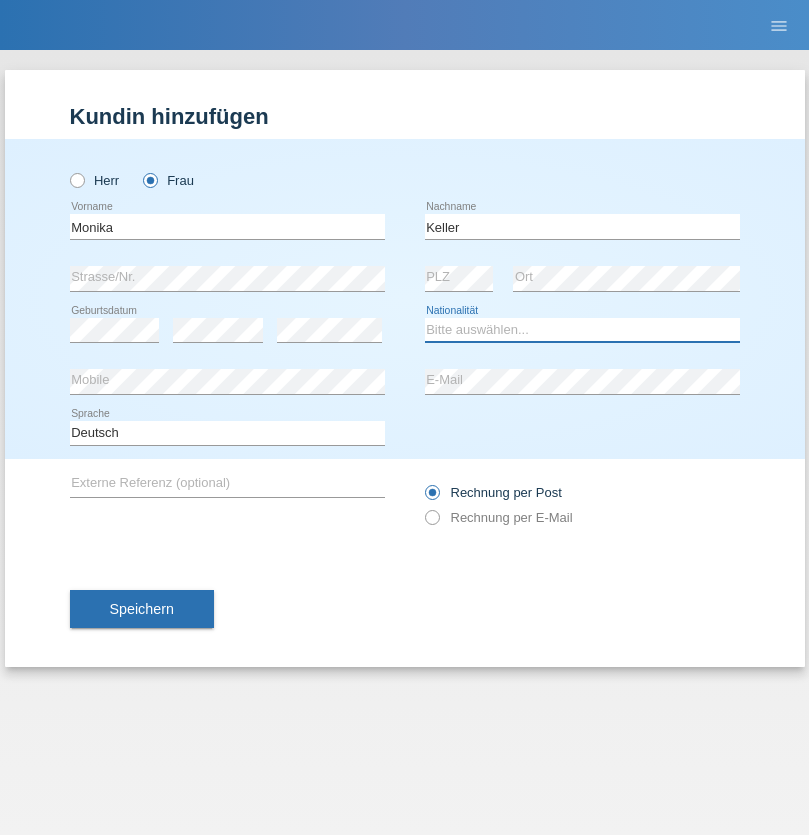 select on "CH" 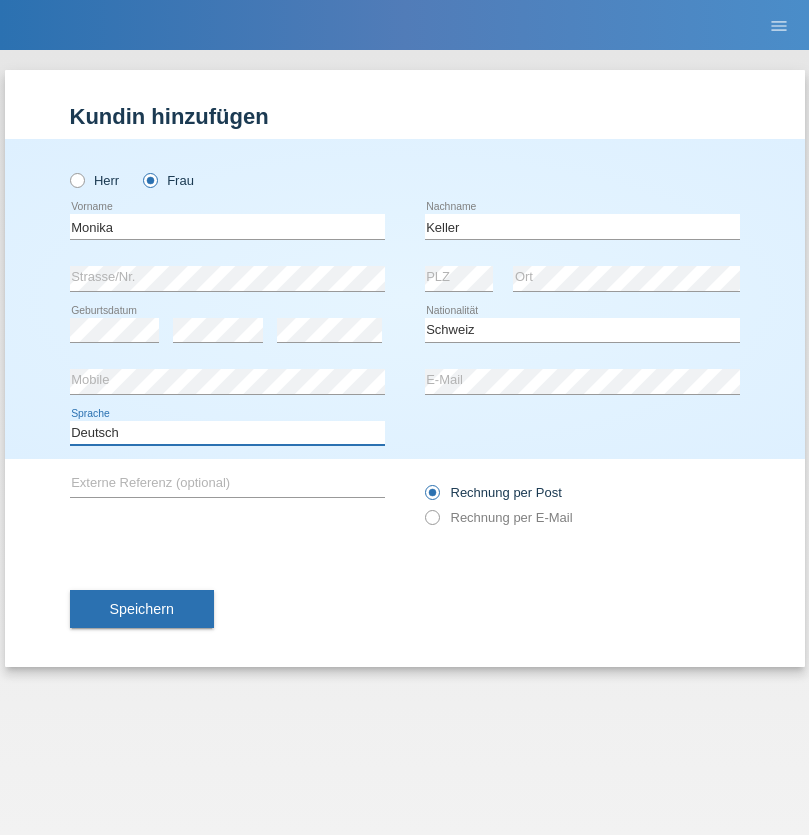 select on "en" 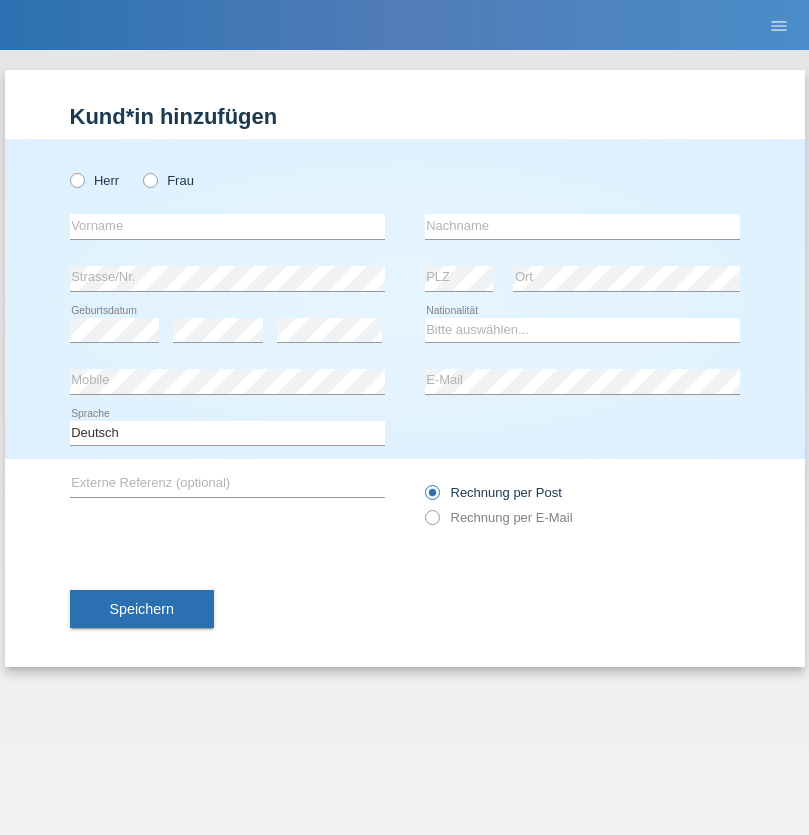 scroll, scrollTop: 0, scrollLeft: 0, axis: both 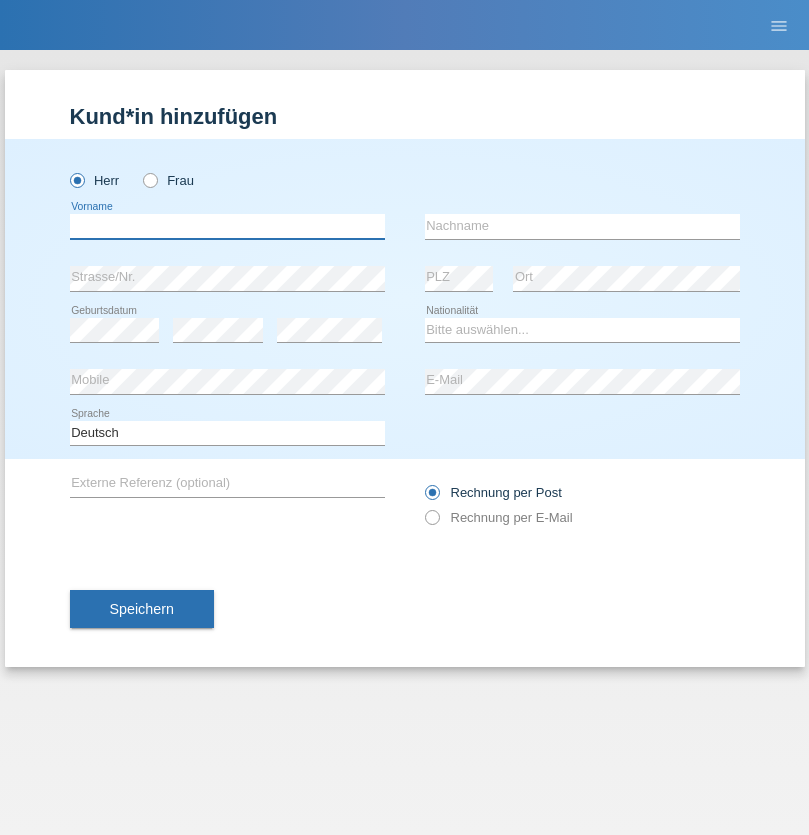 click at bounding box center (227, 226) 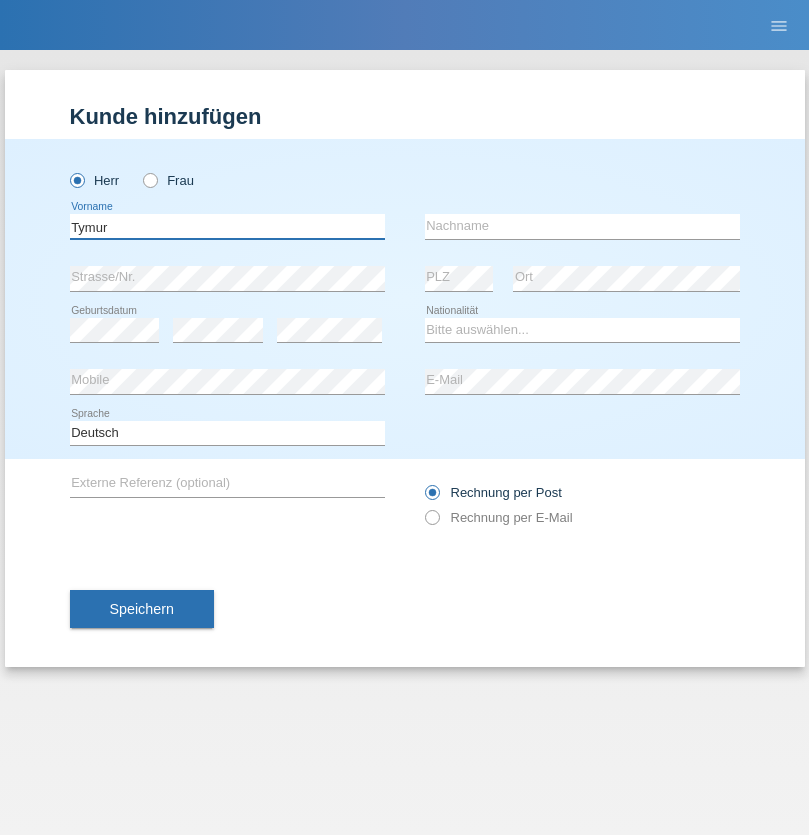 type on "Tymur" 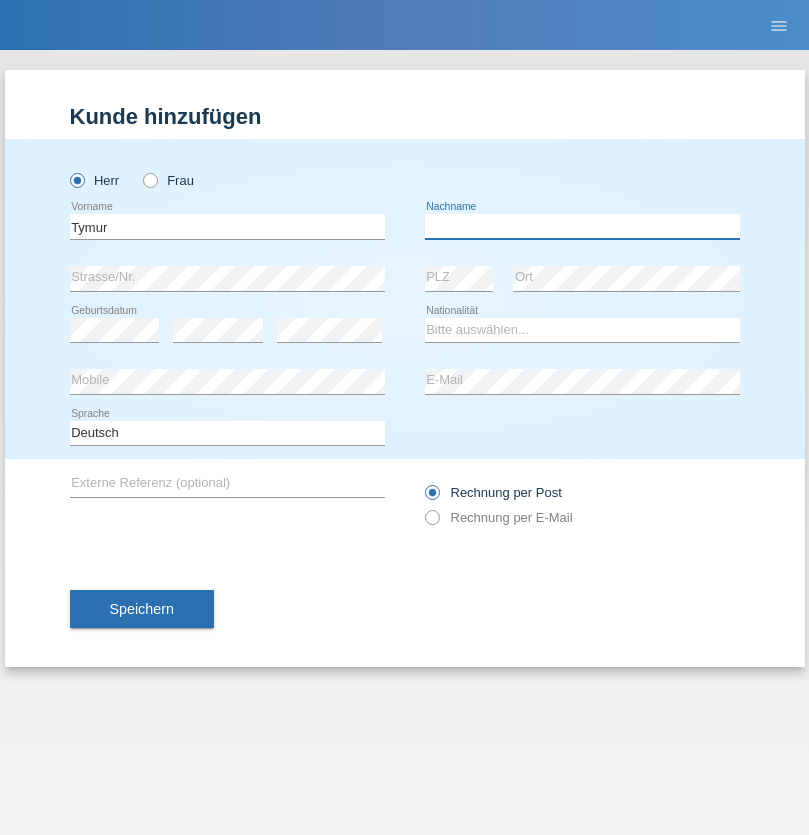 click at bounding box center (582, 226) 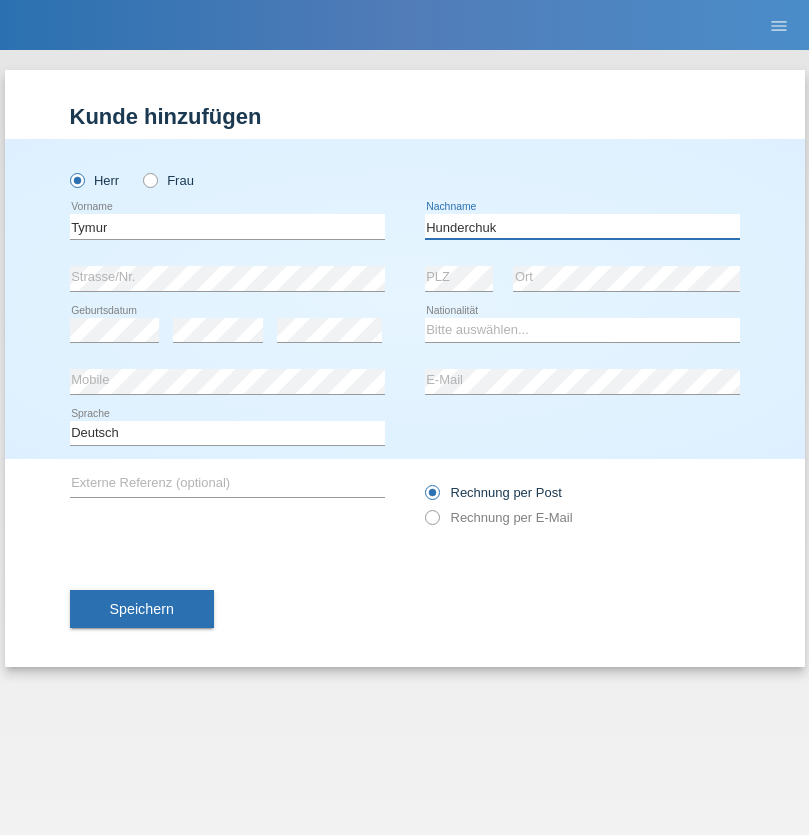 type on "Hunderchuk" 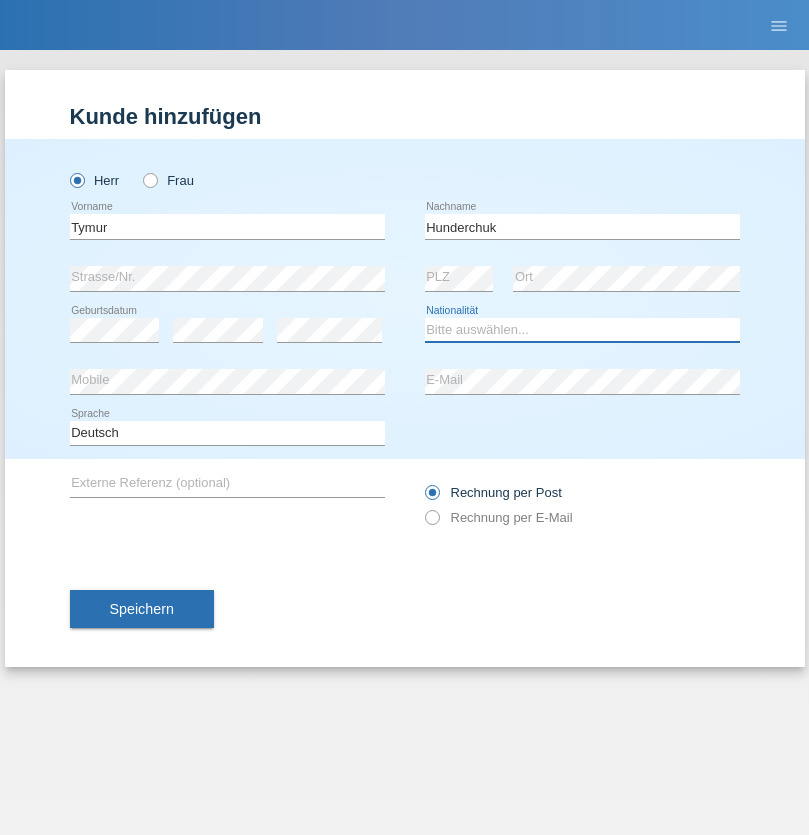 select on "UA" 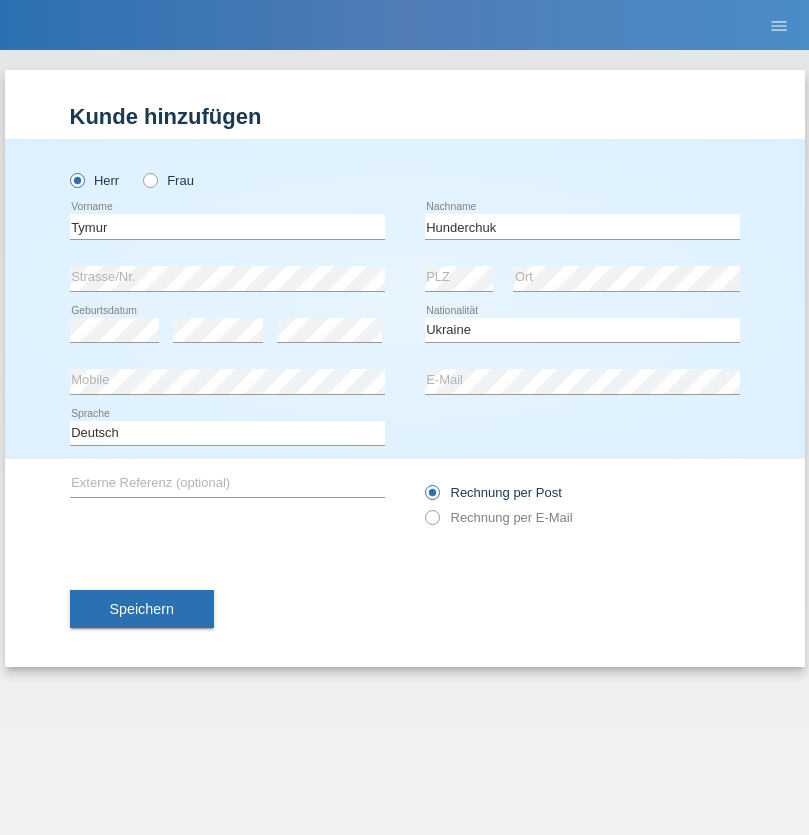 select on "C" 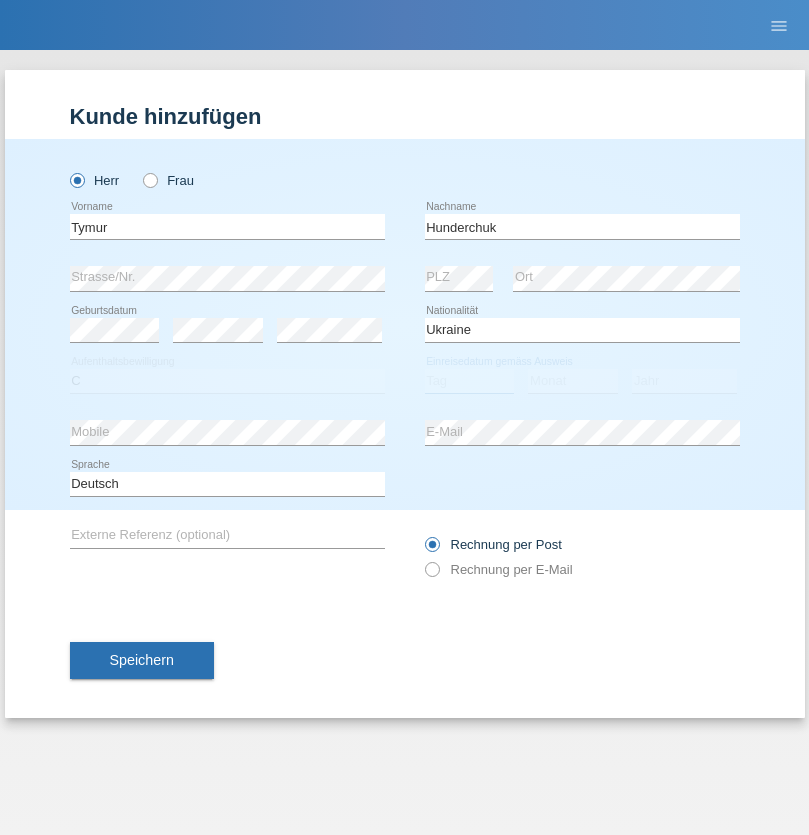 select on "20" 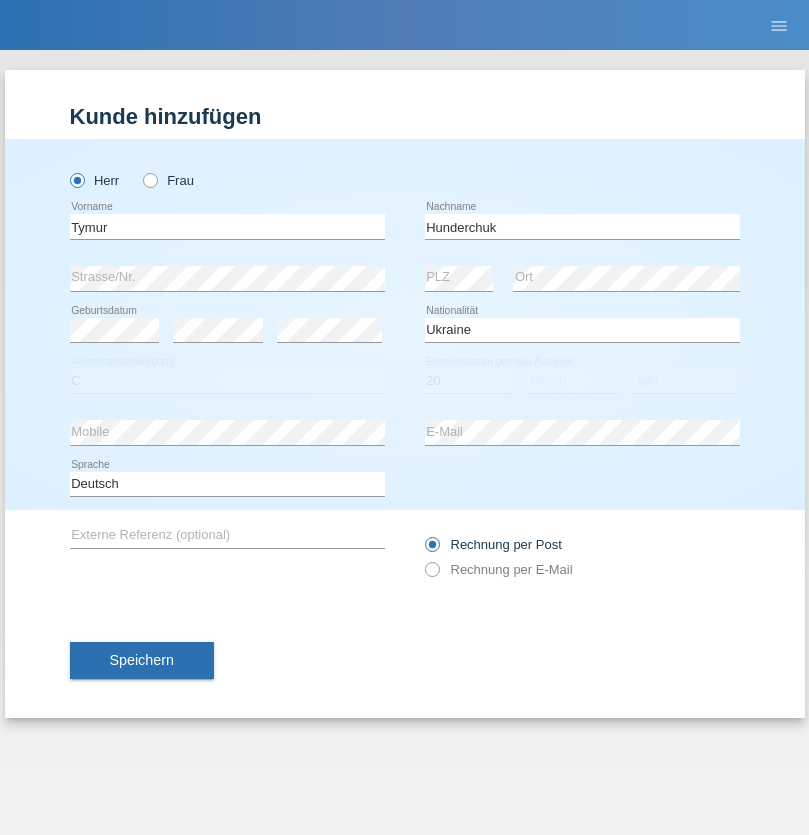 select on "08" 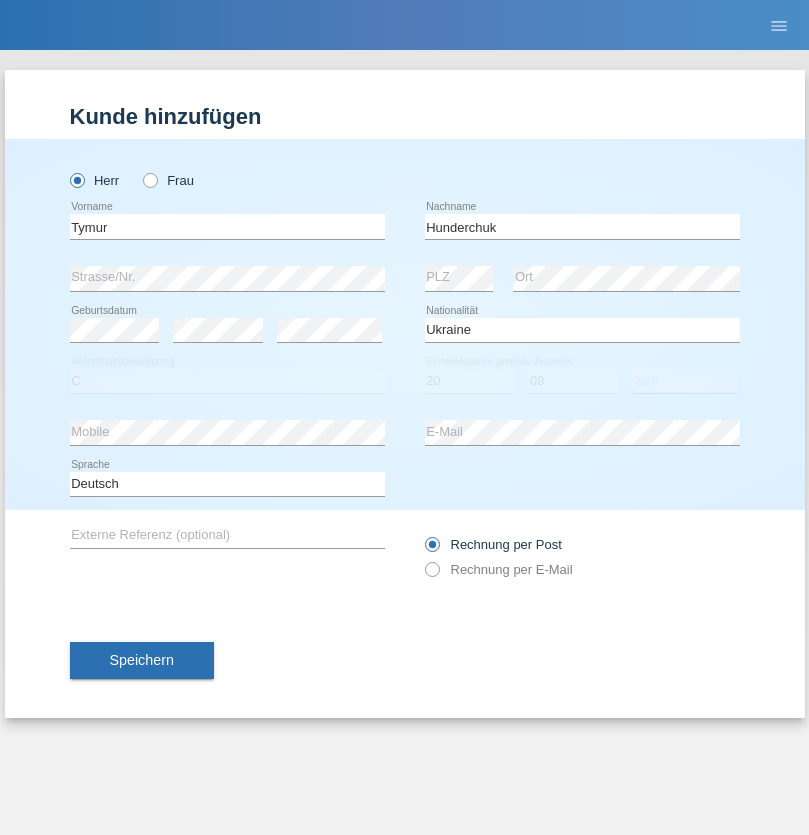 select on "2021" 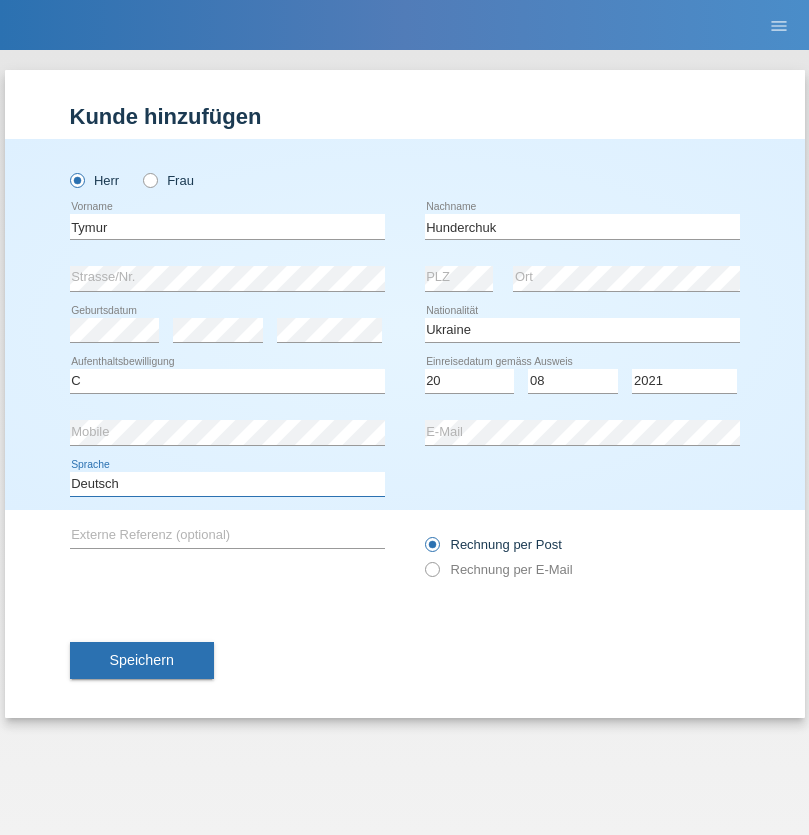 select on "en" 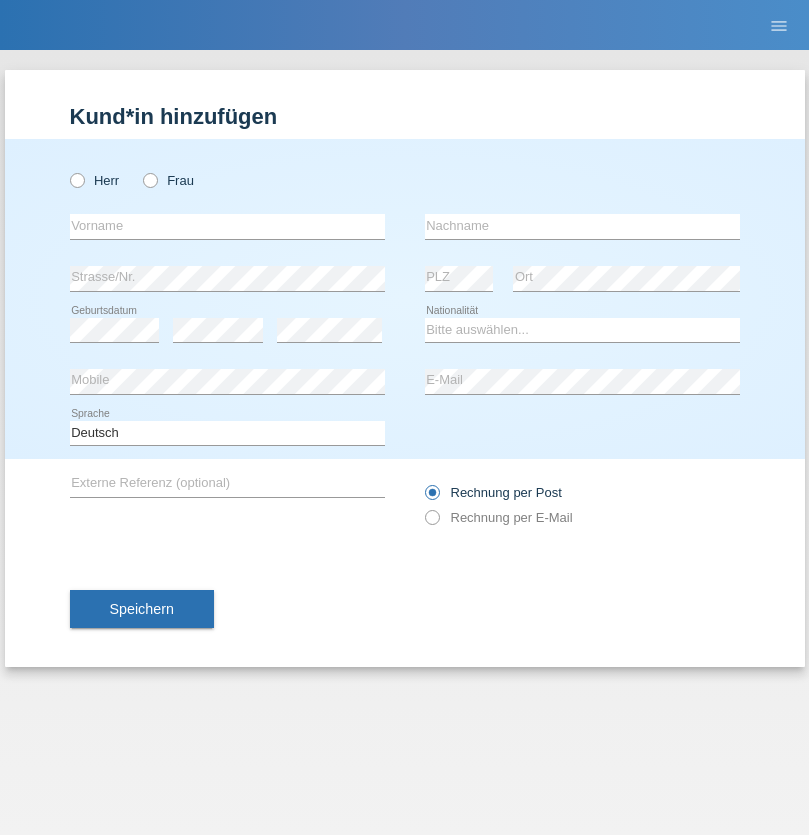 scroll, scrollTop: 0, scrollLeft: 0, axis: both 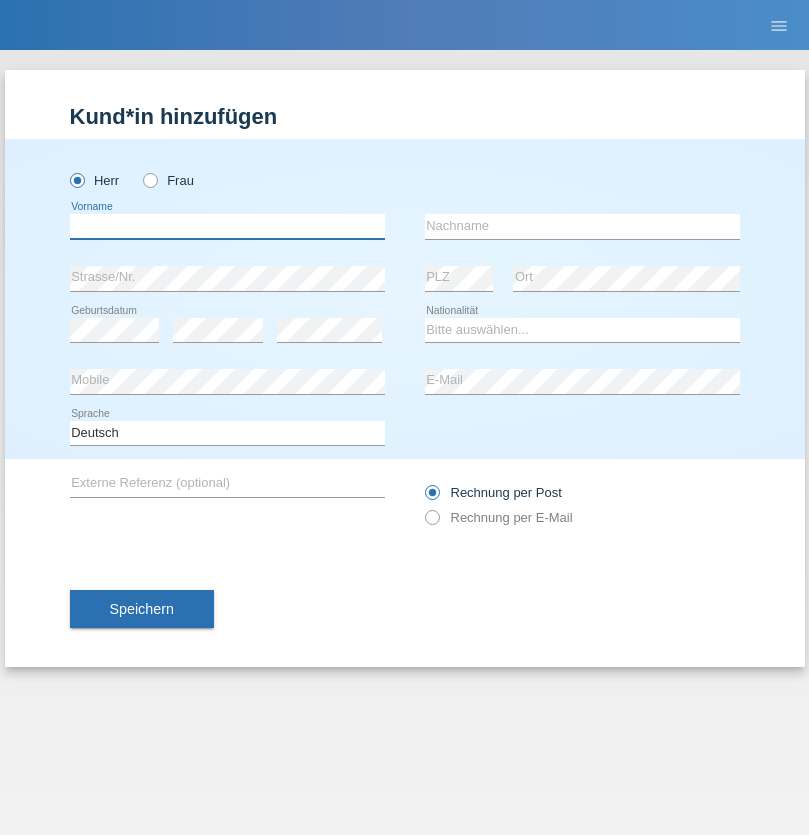 click at bounding box center (227, 226) 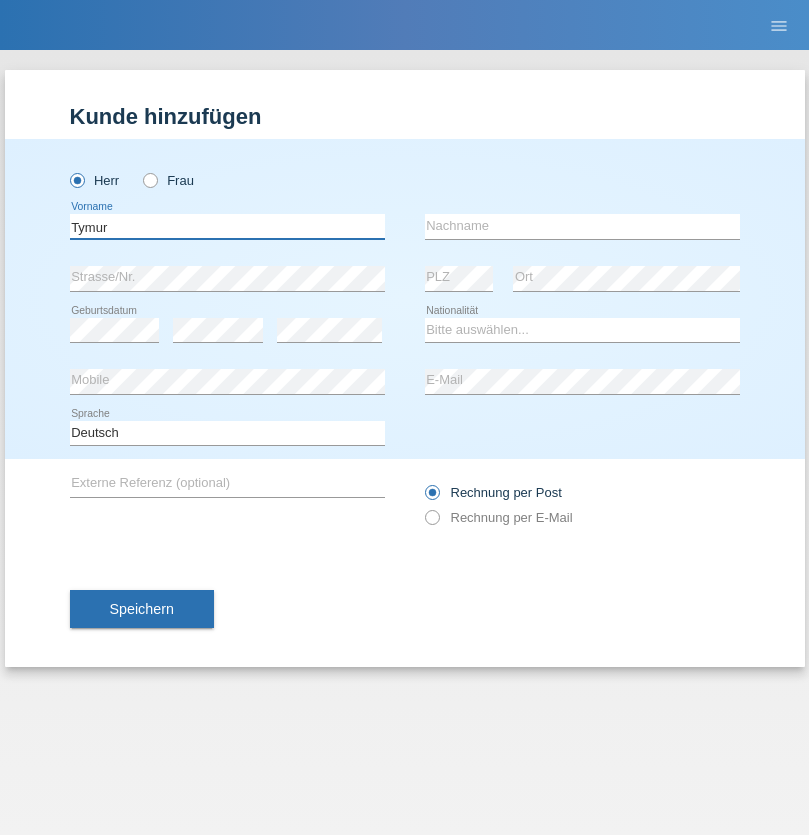 type on "Tymur" 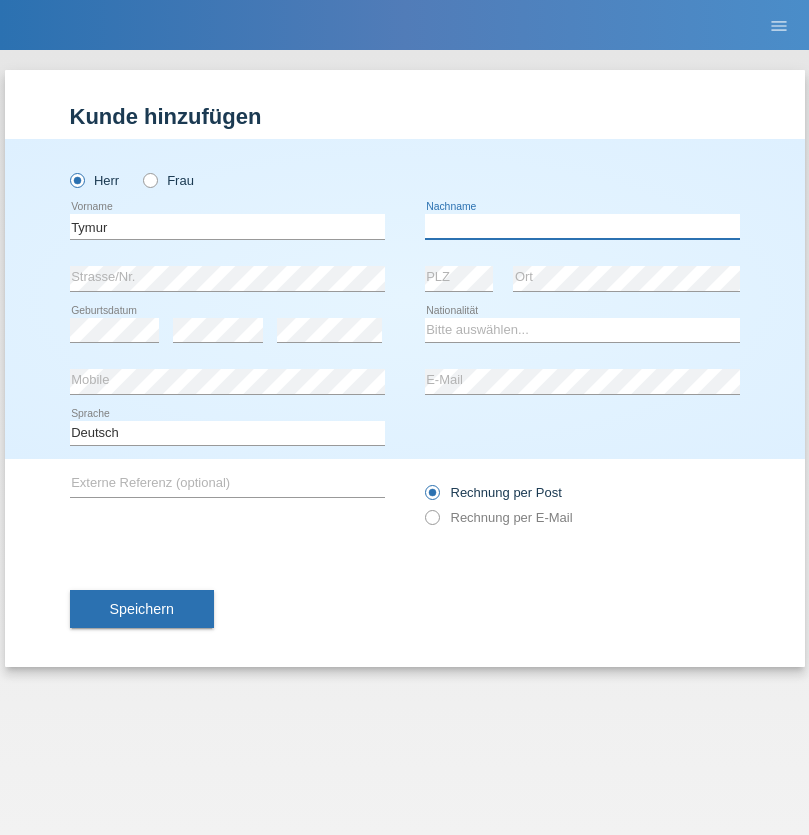 click at bounding box center [582, 226] 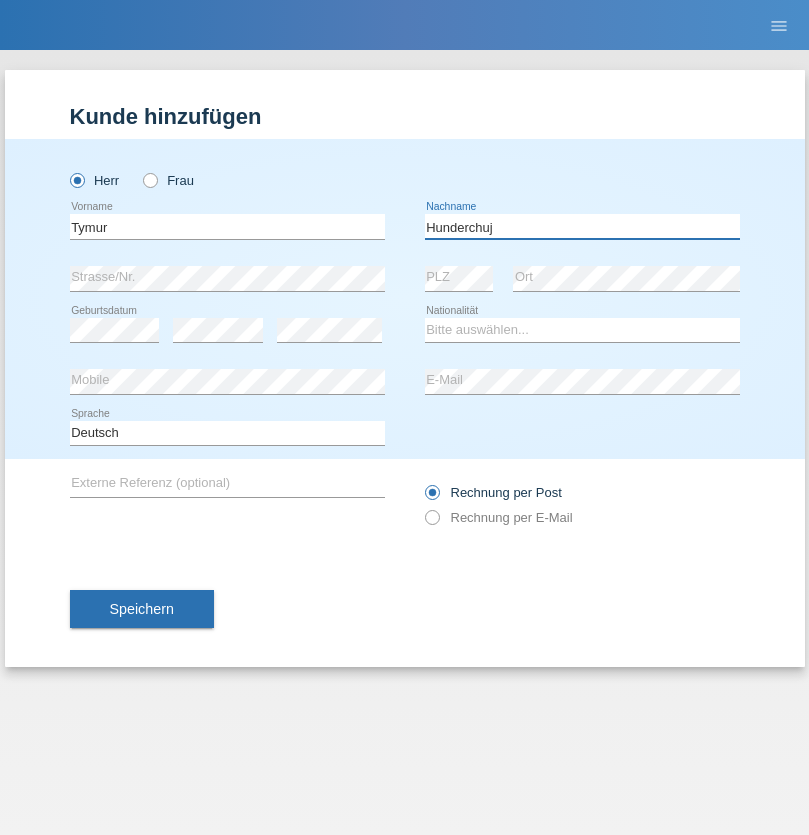 type on "Hunderchuj" 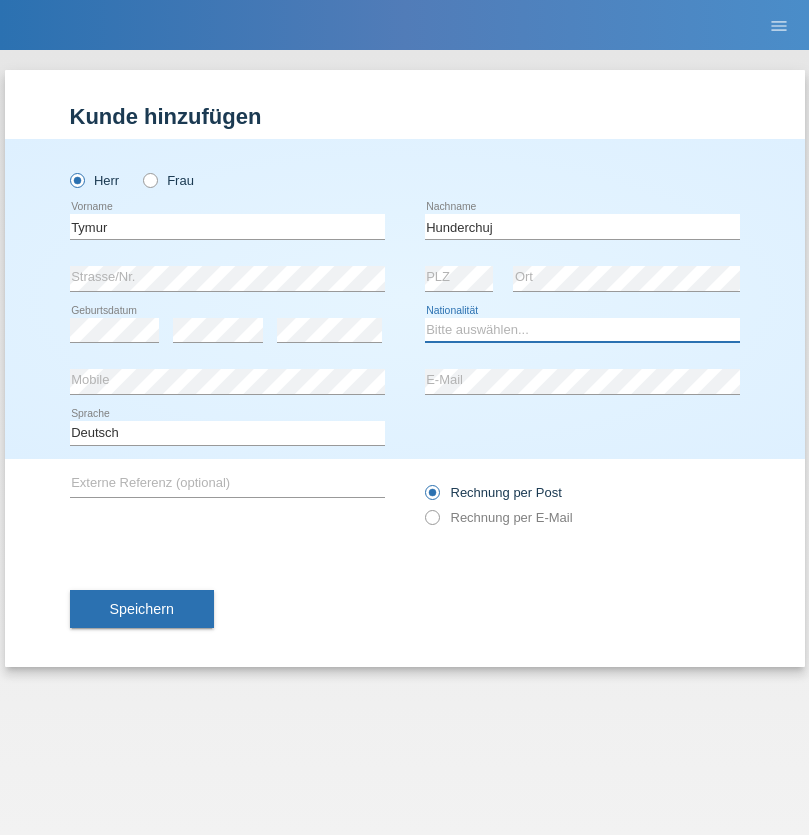 select on "UA" 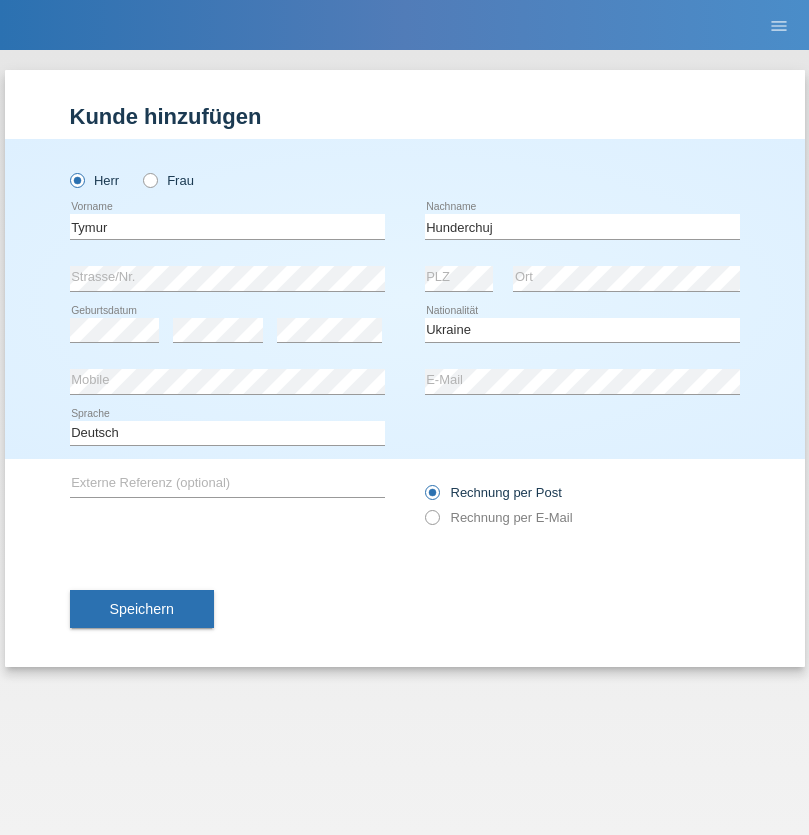 select on "C" 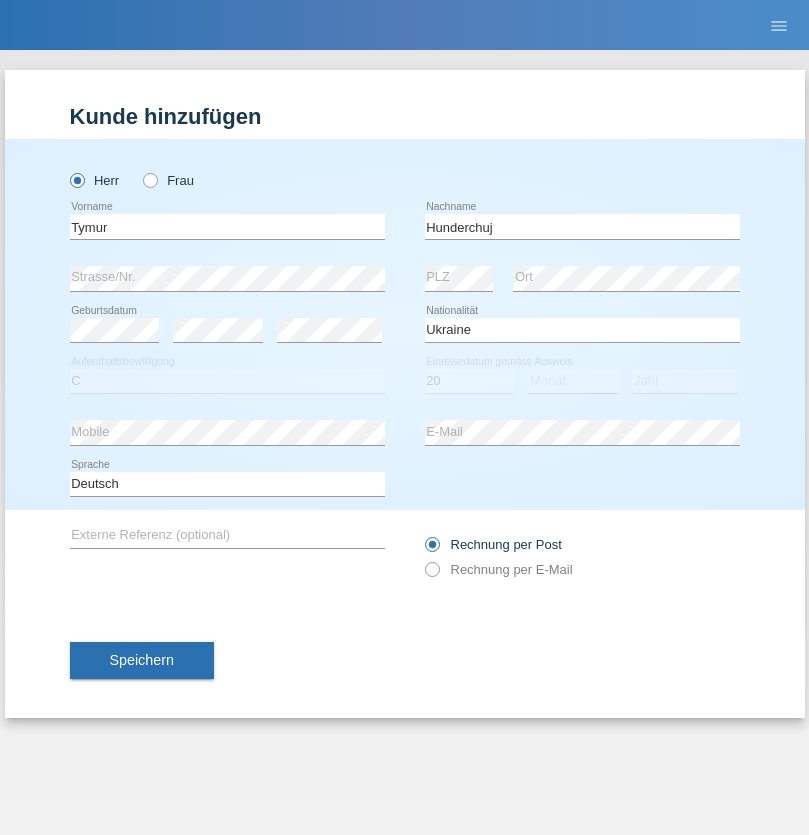 select on "08" 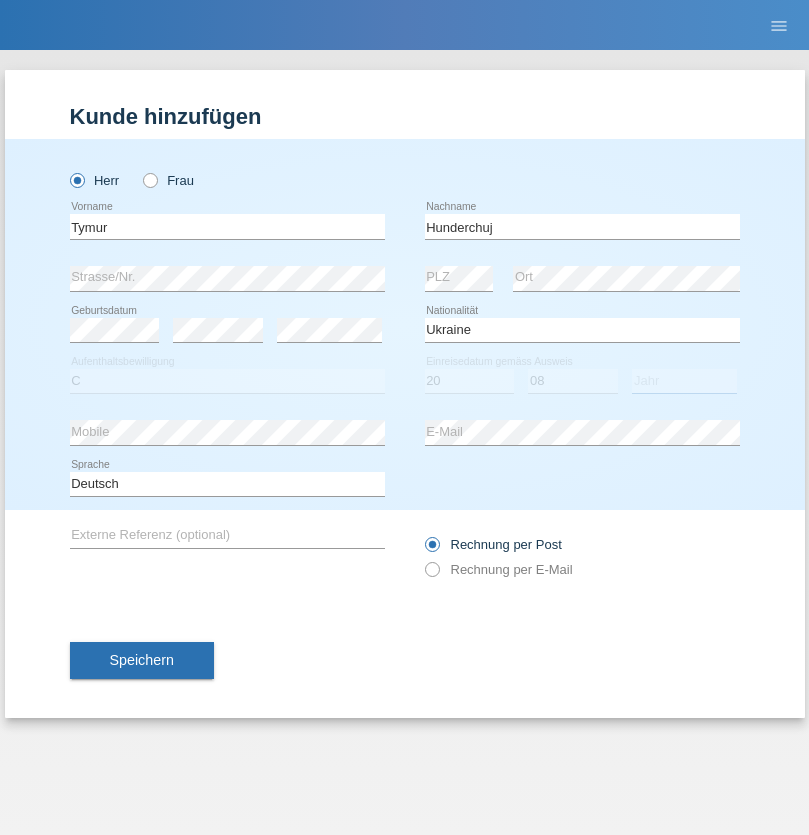 select on "2021" 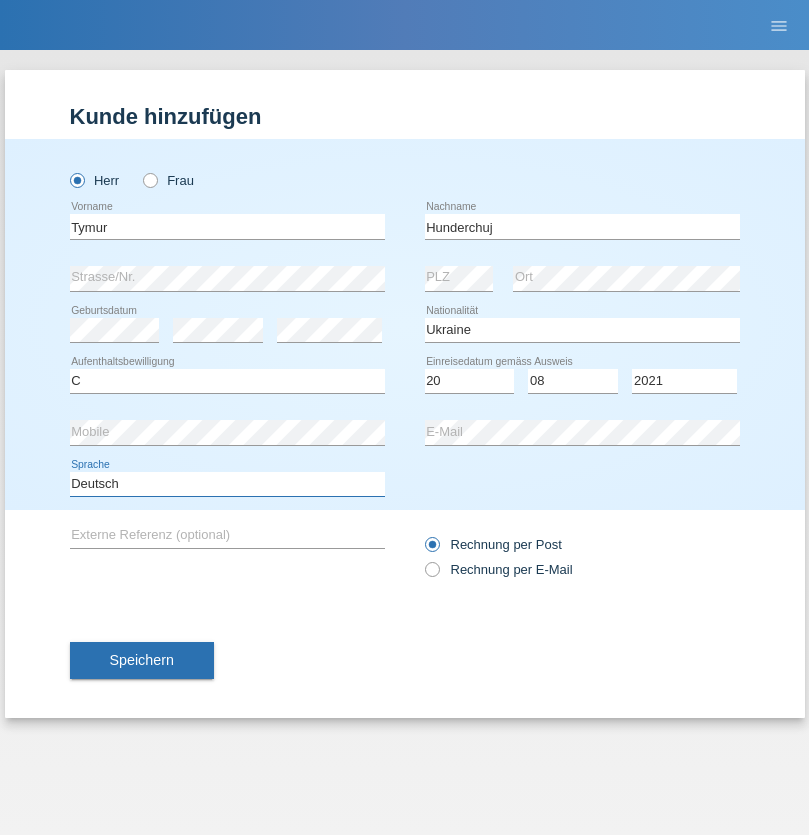 select on "en" 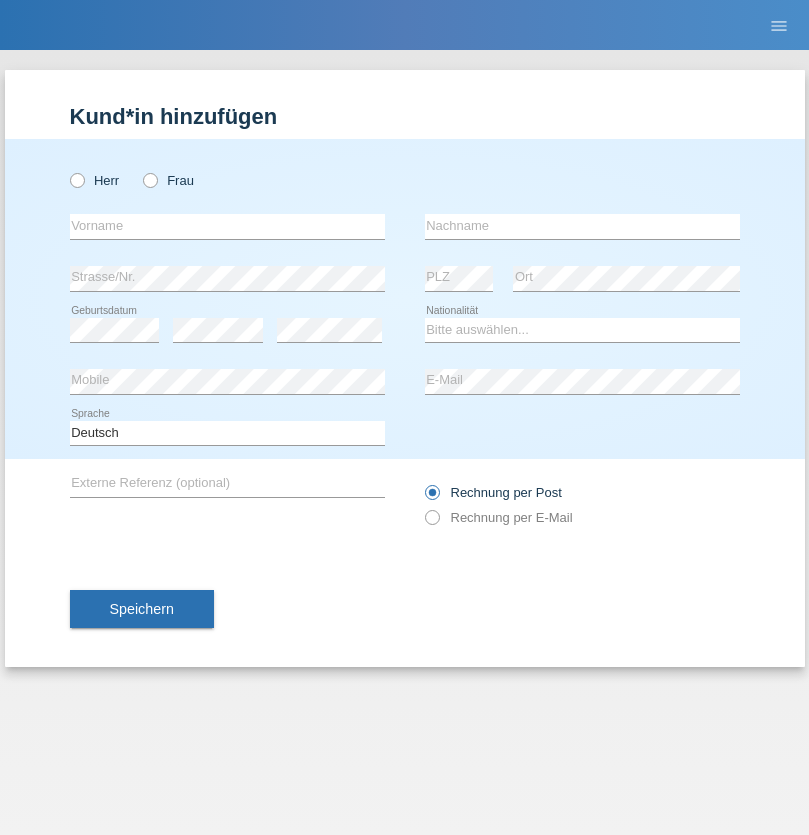scroll, scrollTop: 0, scrollLeft: 0, axis: both 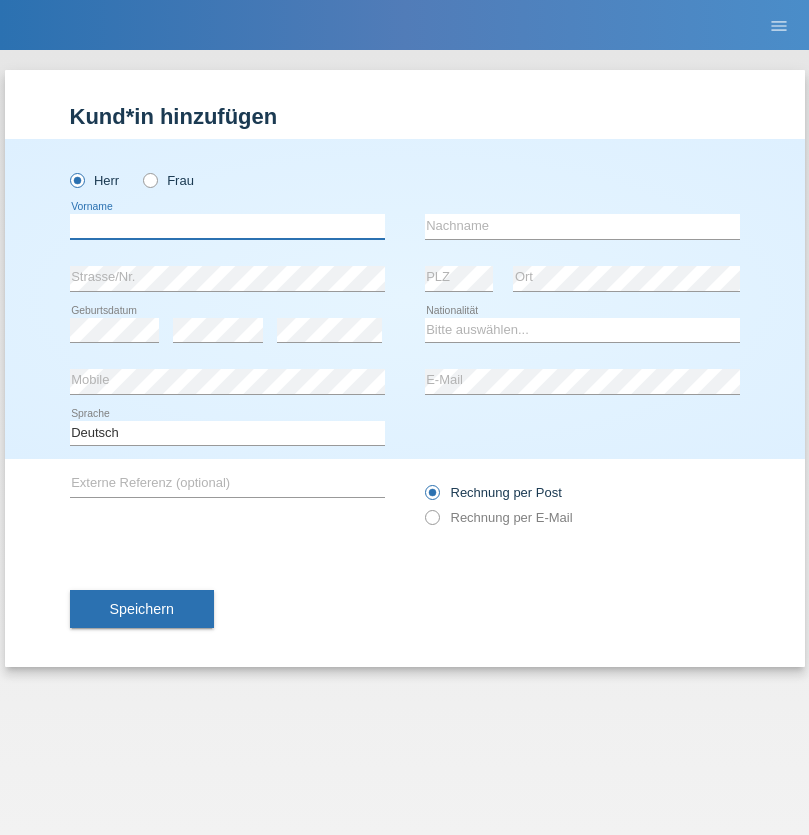 click at bounding box center [227, 226] 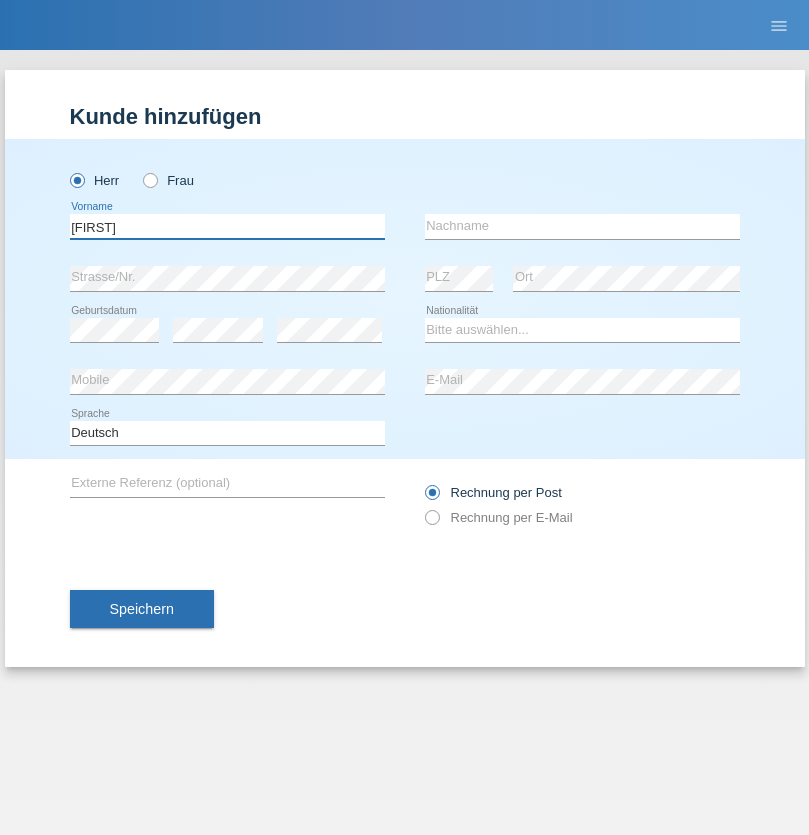 type on "Dominik" 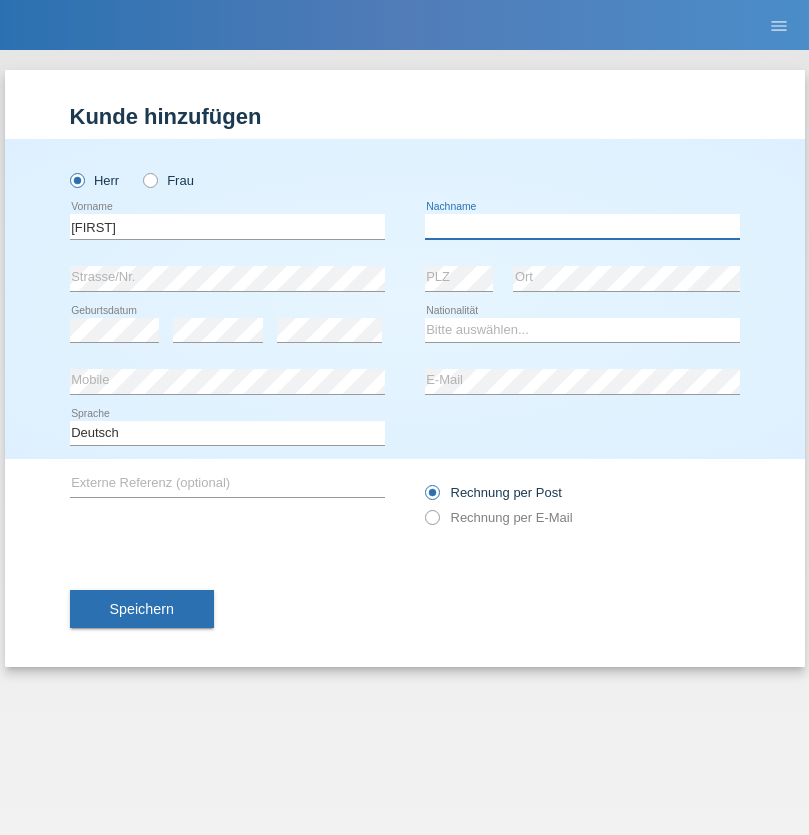 click at bounding box center [582, 226] 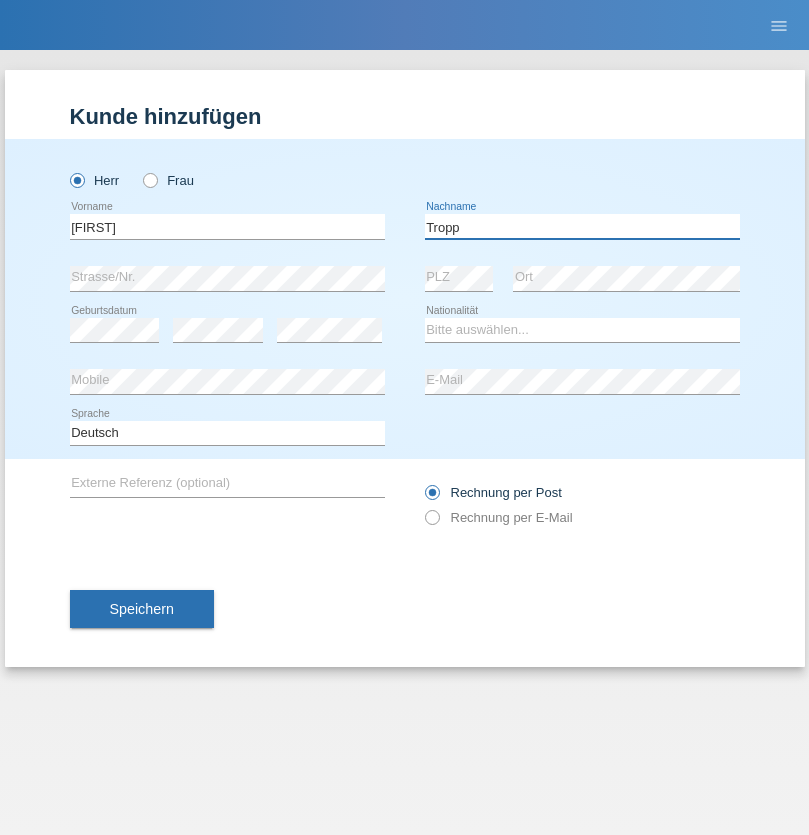 type on "Tropp" 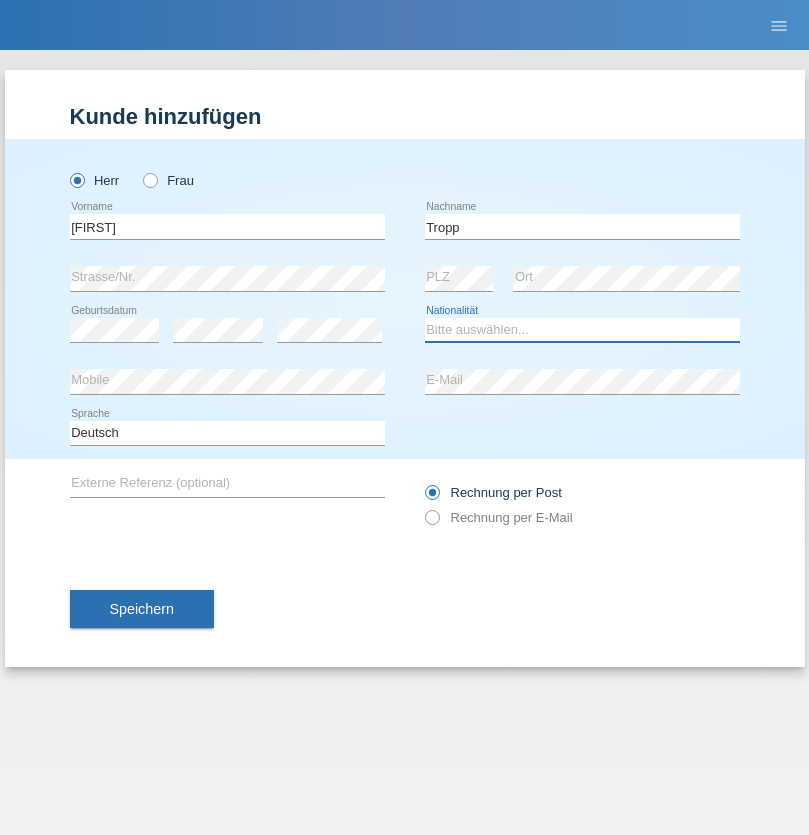 select on "SK" 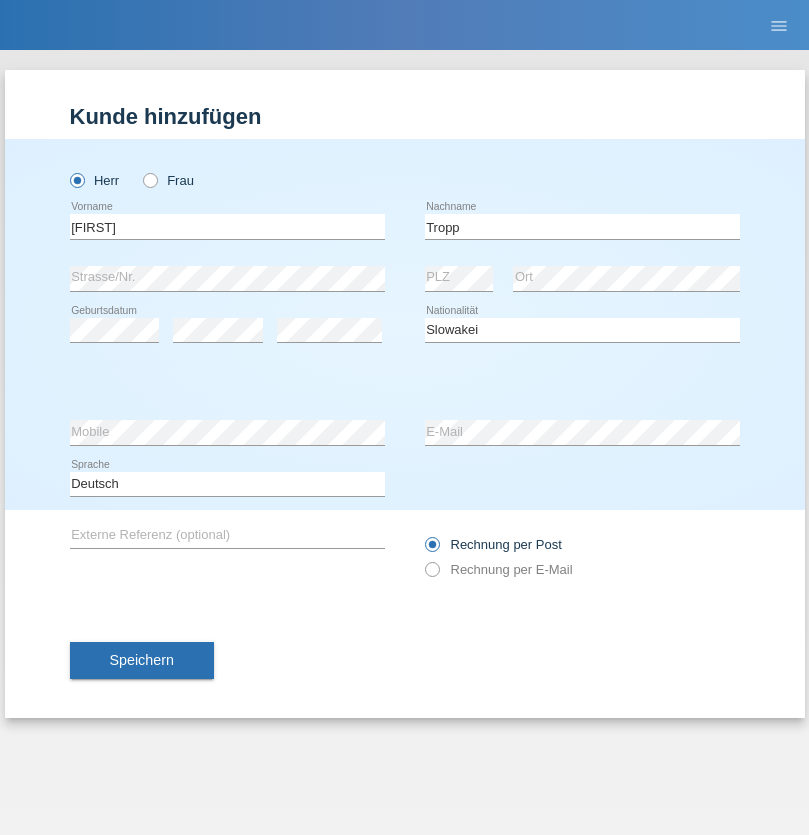 select on "C" 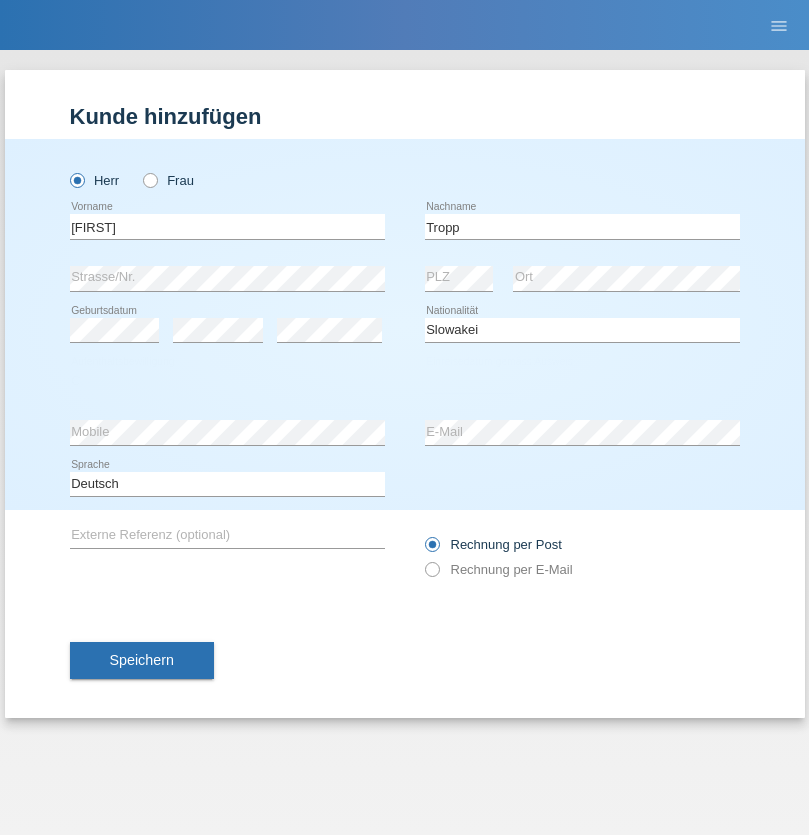 select on "08" 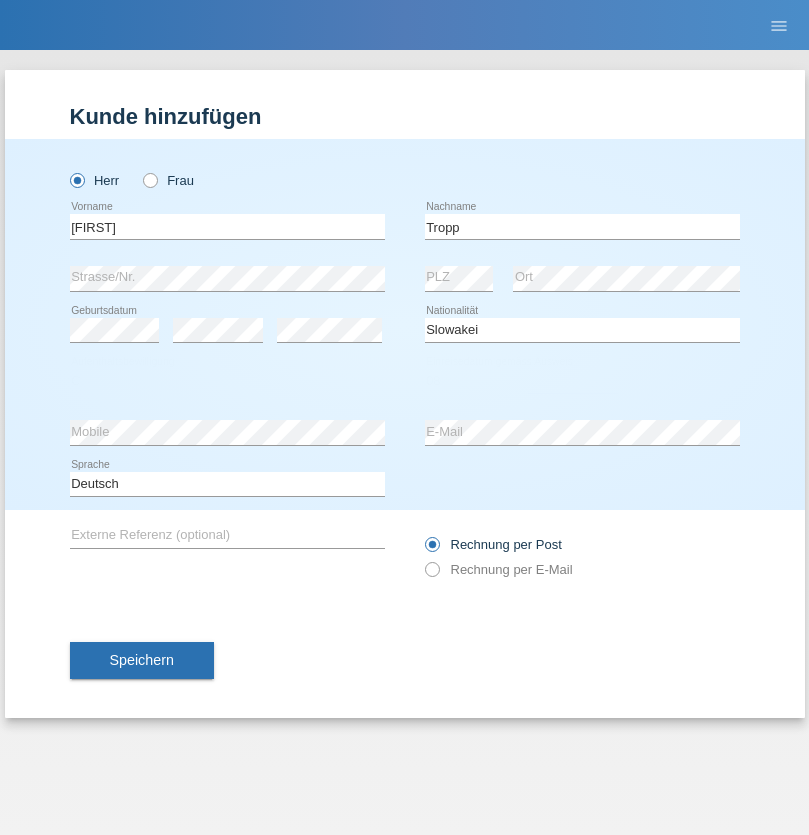 select on "08" 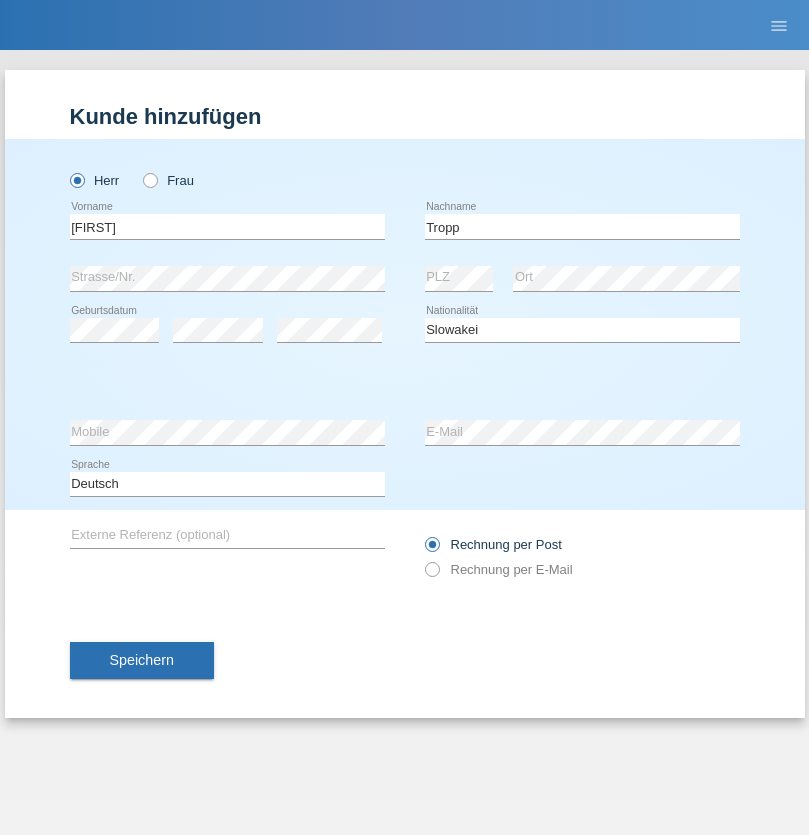 select on "2021" 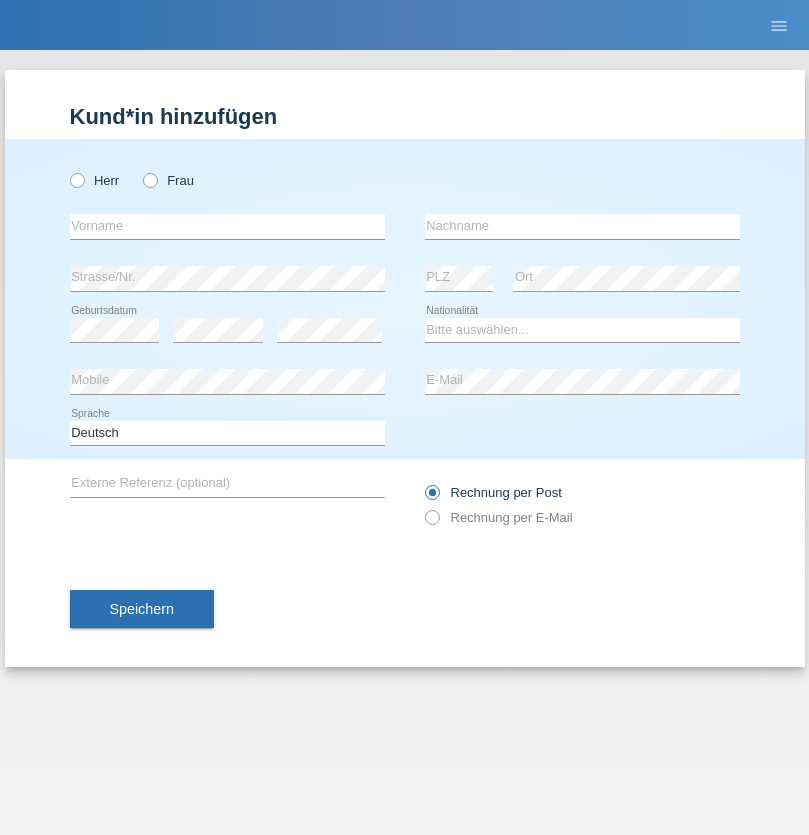 scroll, scrollTop: 0, scrollLeft: 0, axis: both 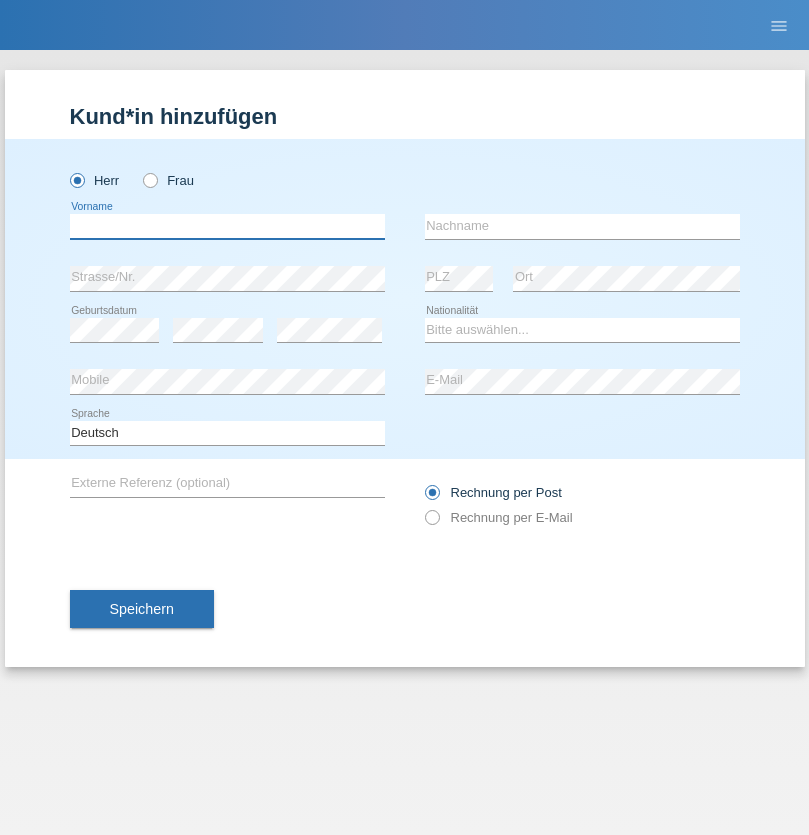 click at bounding box center [227, 226] 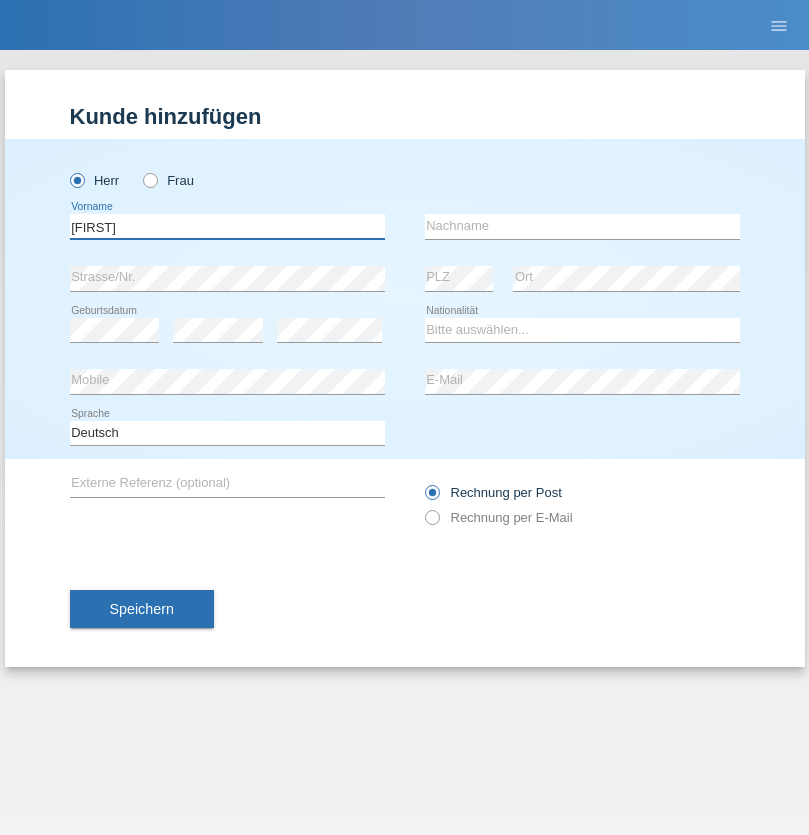 type on "Dirk" 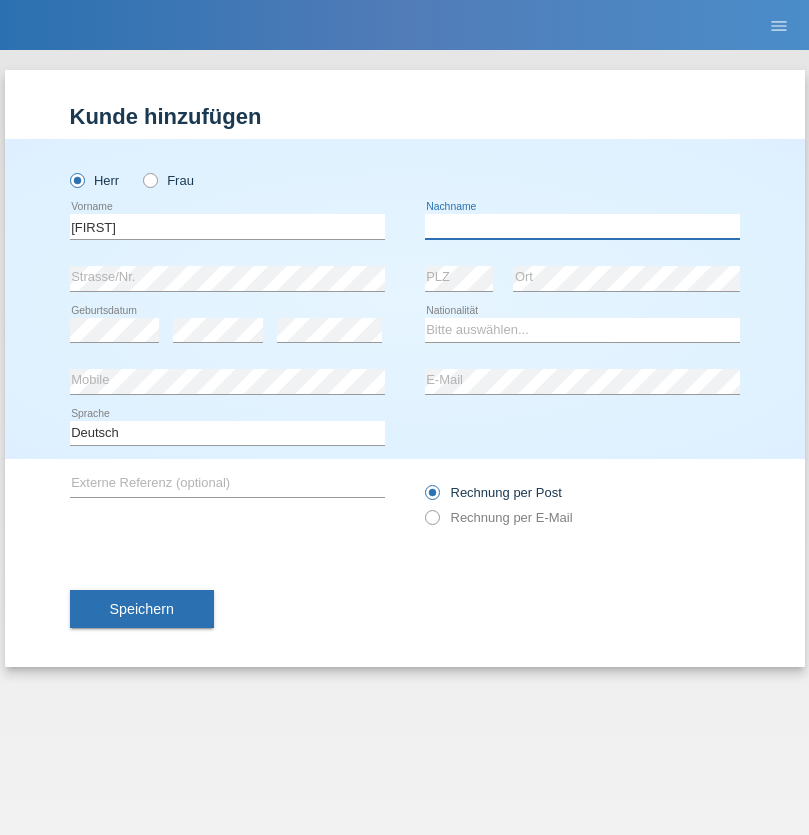 click at bounding box center [582, 226] 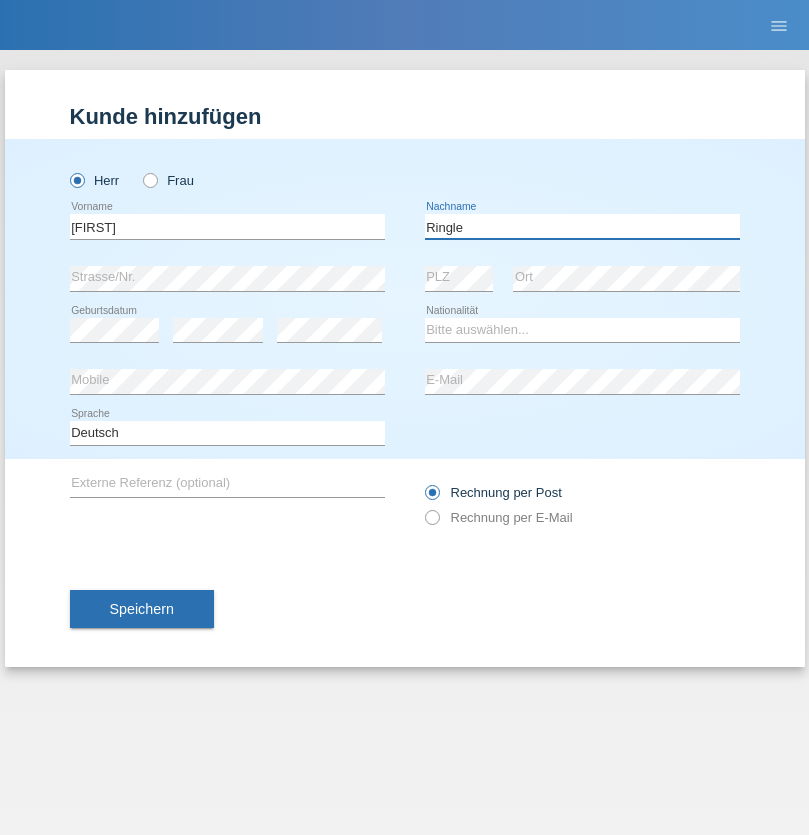 type on "Ringle" 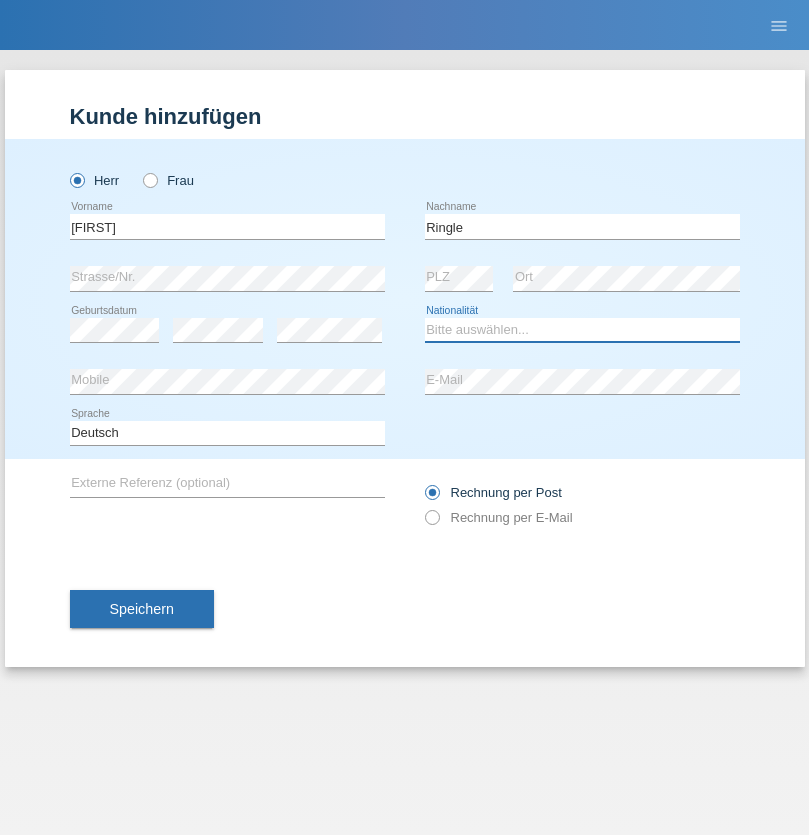 select on "DE" 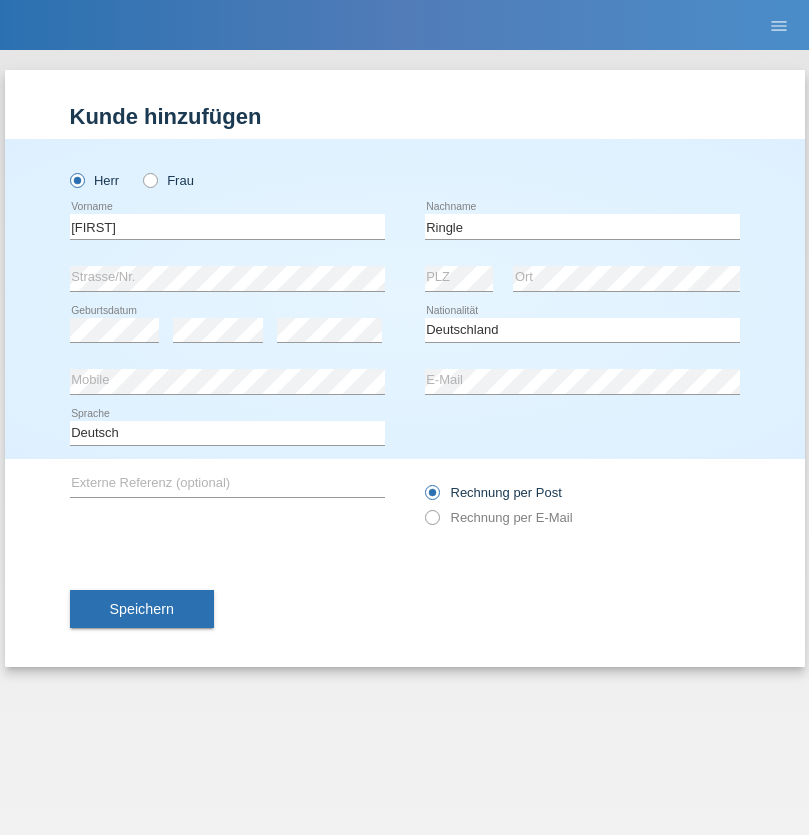 select on "C" 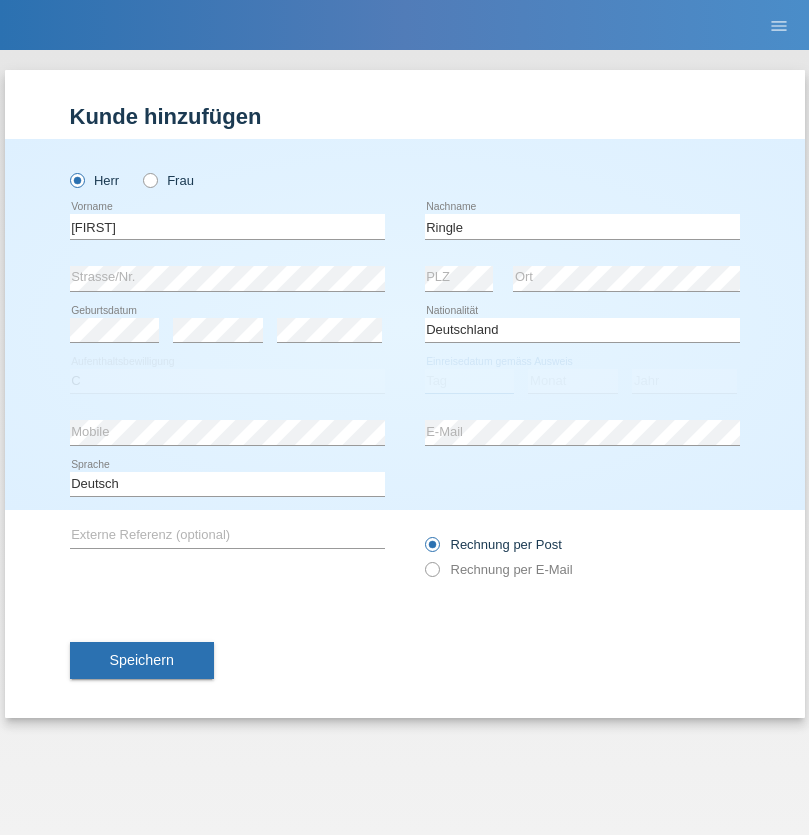 select on "06" 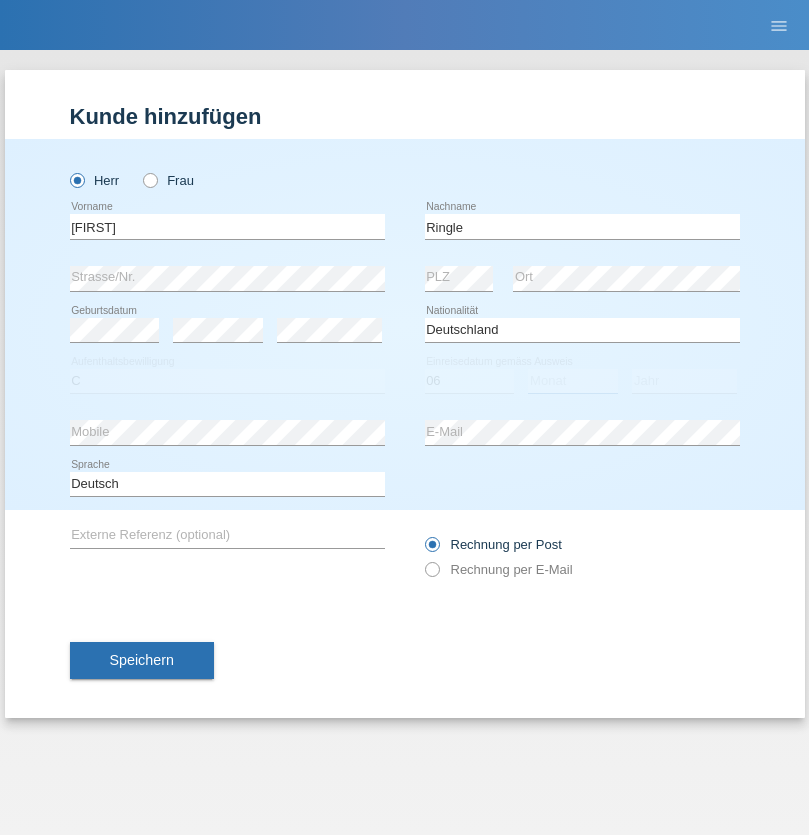 select on "01" 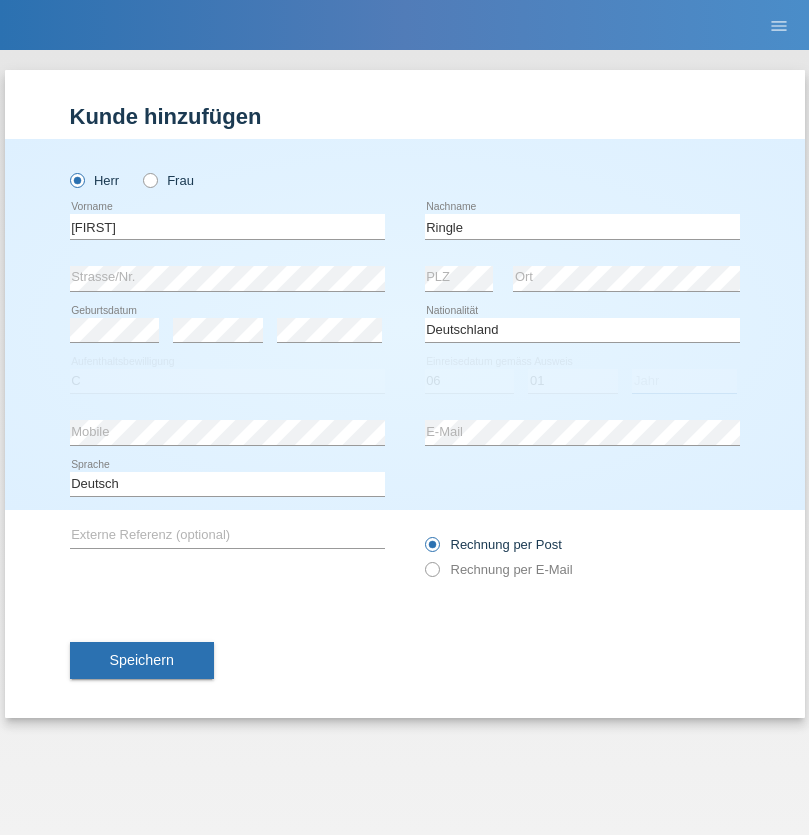 select on "2021" 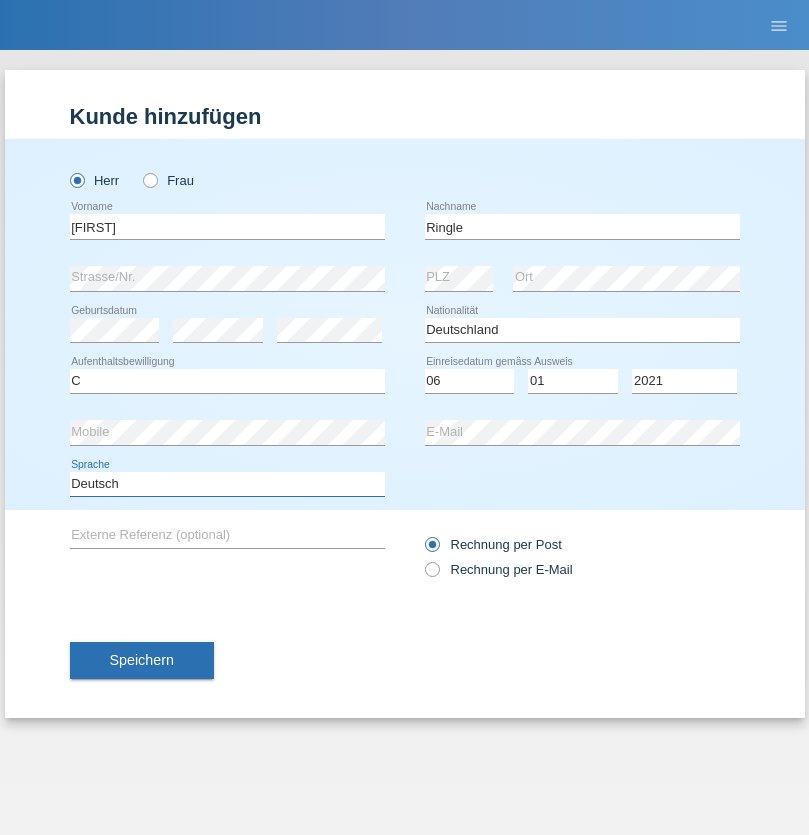 select on "en" 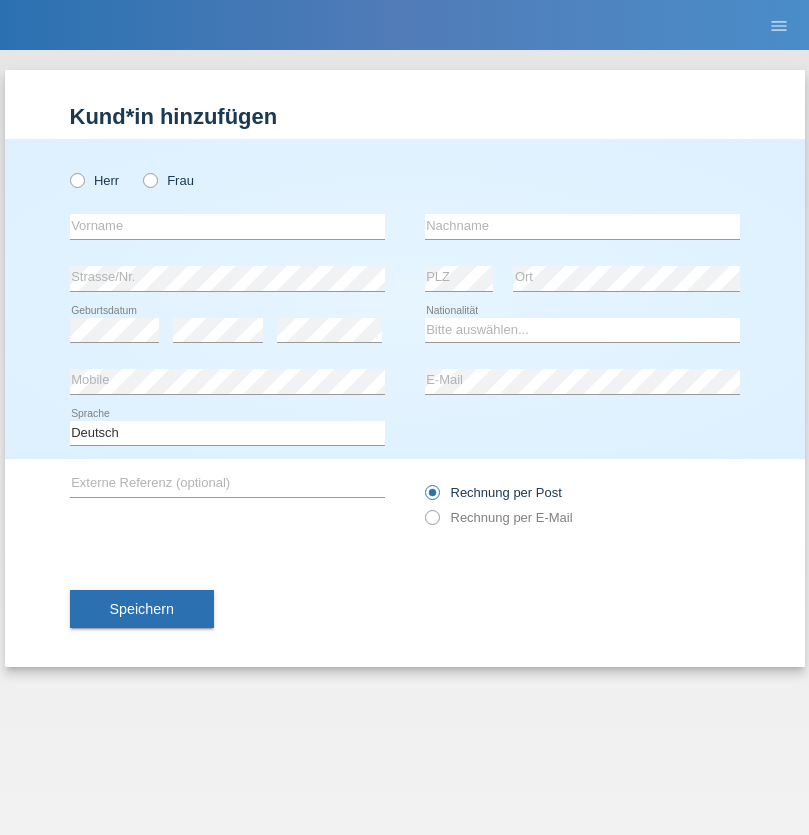 scroll, scrollTop: 0, scrollLeft: 0, axis: both 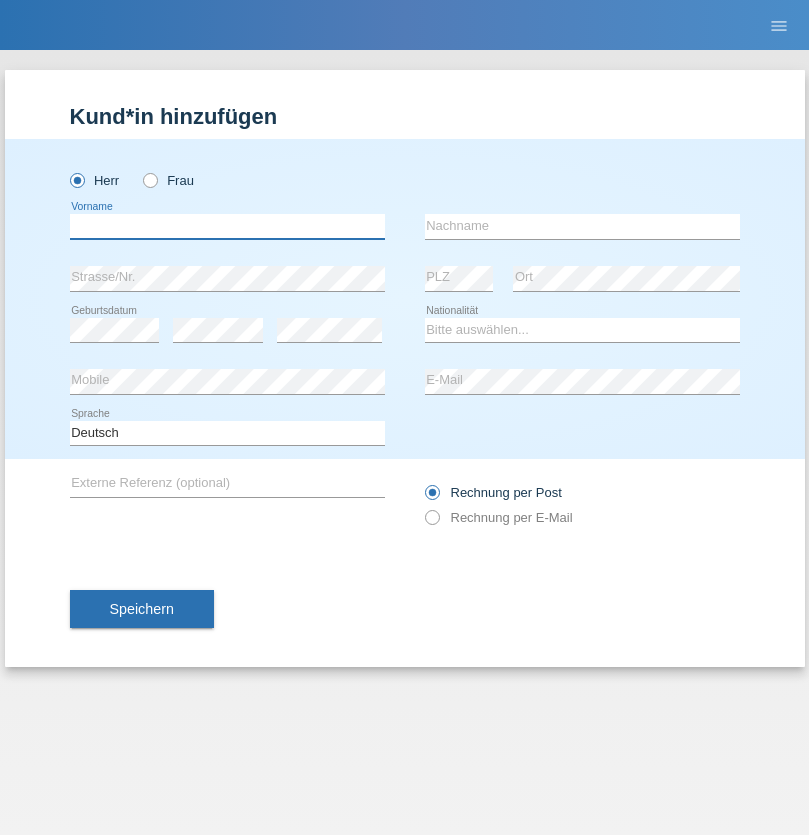click at bounding box center [227, 226] 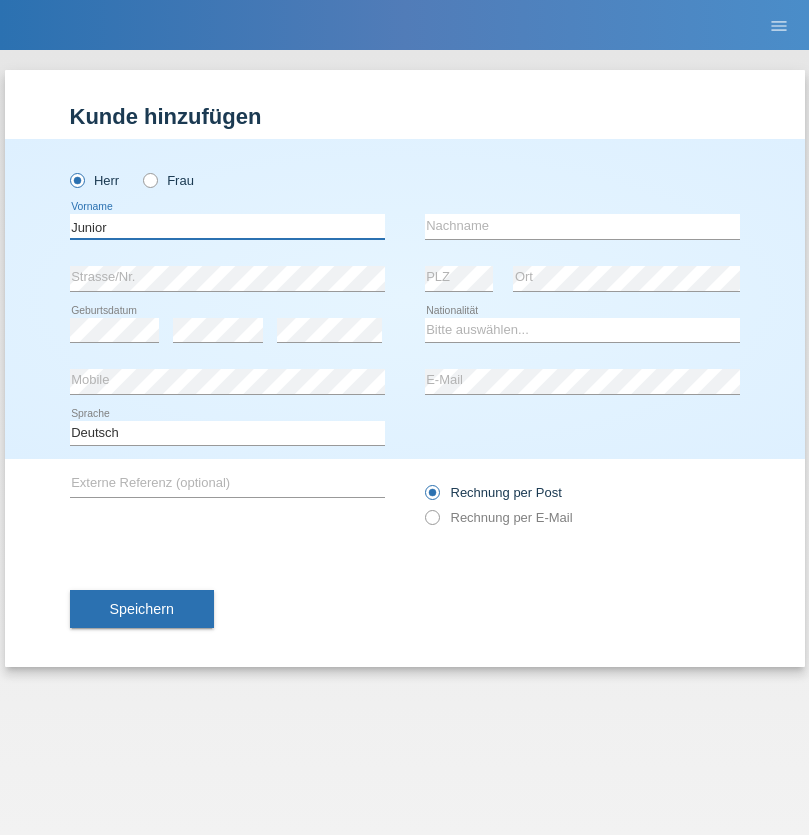 type on "Junior" 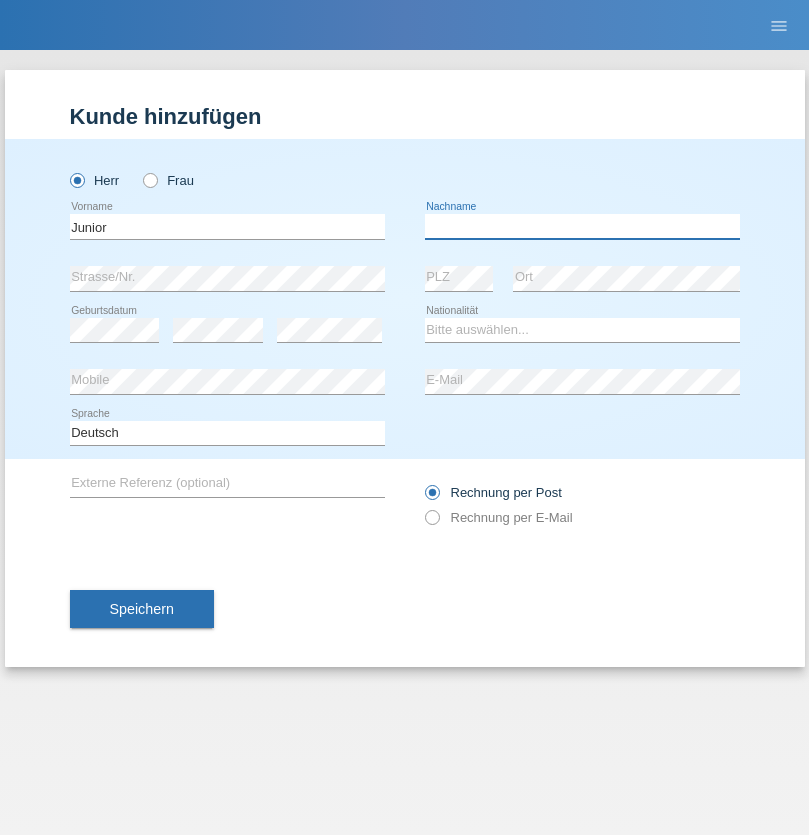 click at bounding box center [582, 226] 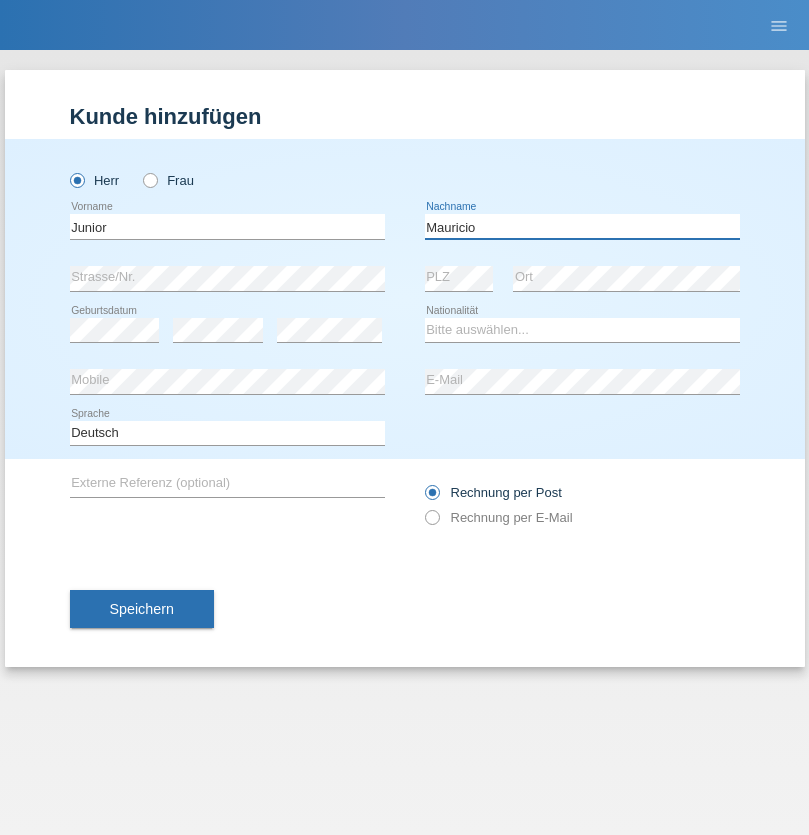 type on "Mauricio" 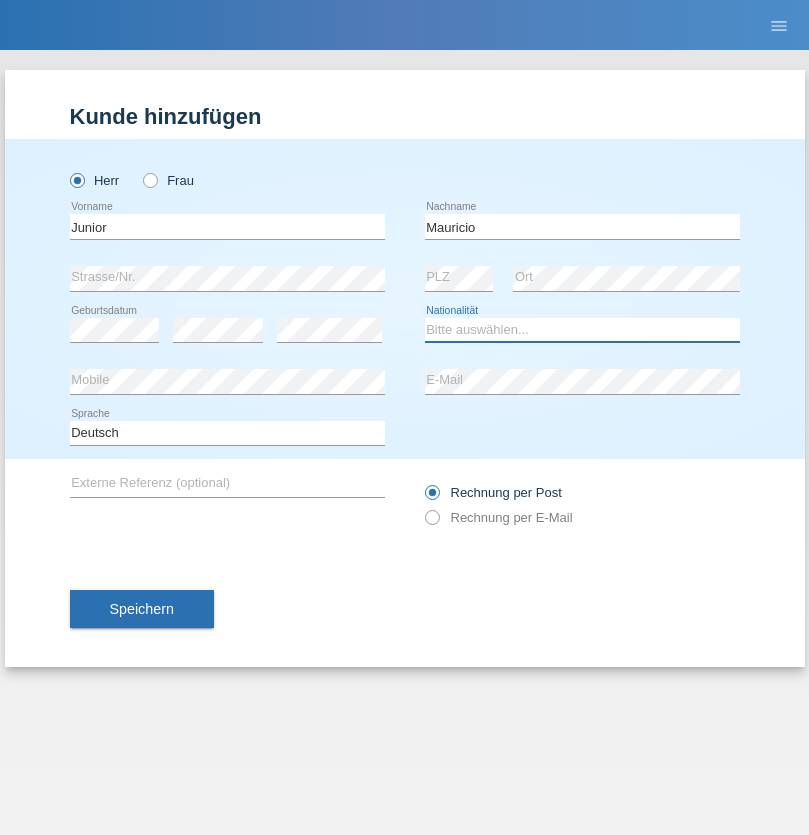 select on "CH" 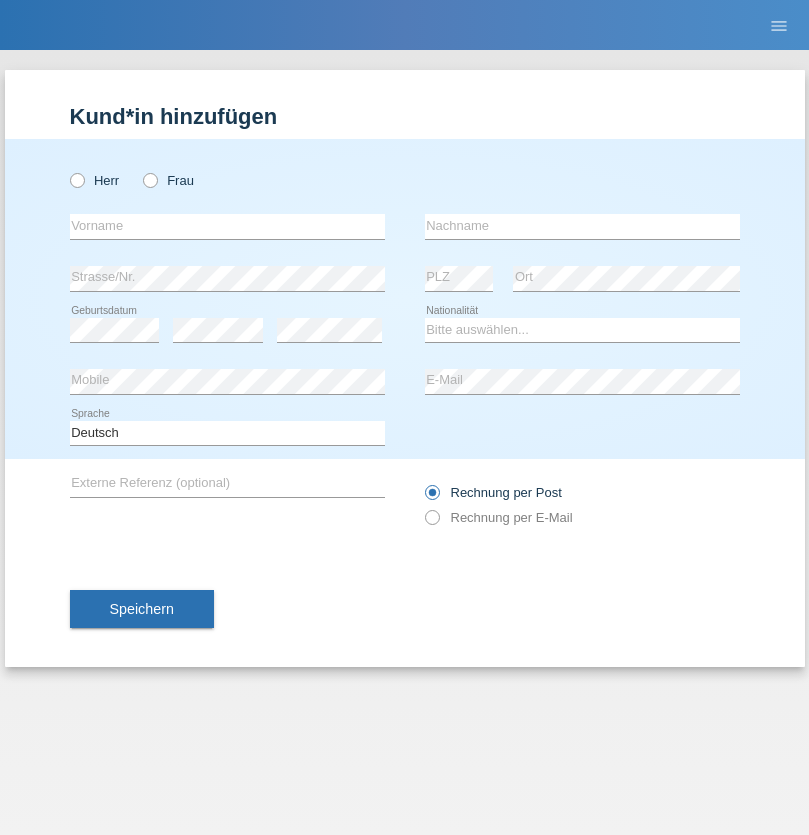 scroll, scrollTop: 0, scrollLeft: 0, axis: both 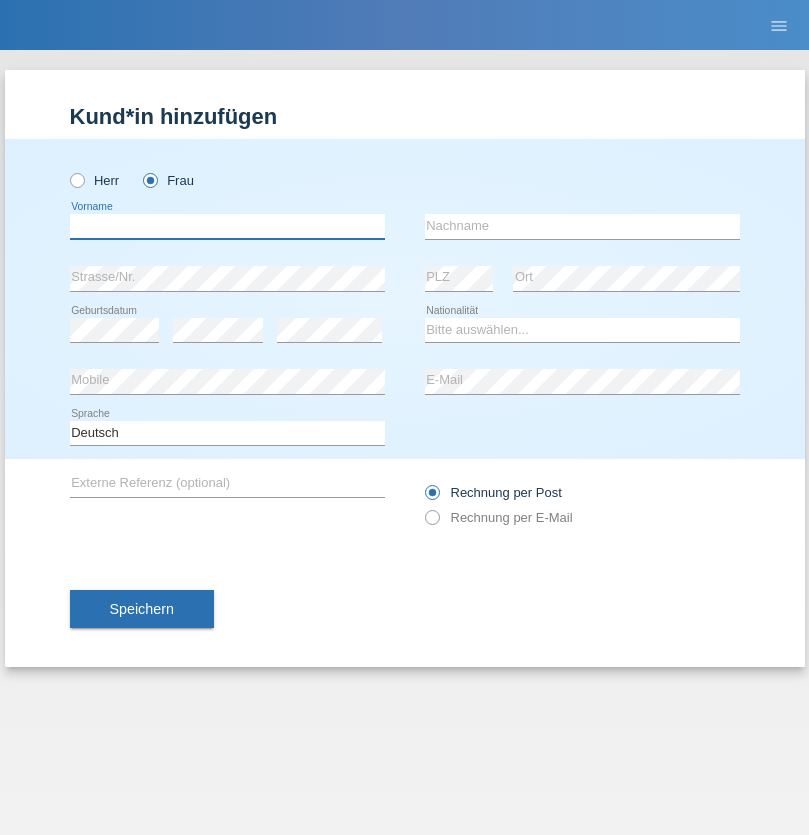 click at bounding box center [227, 226] 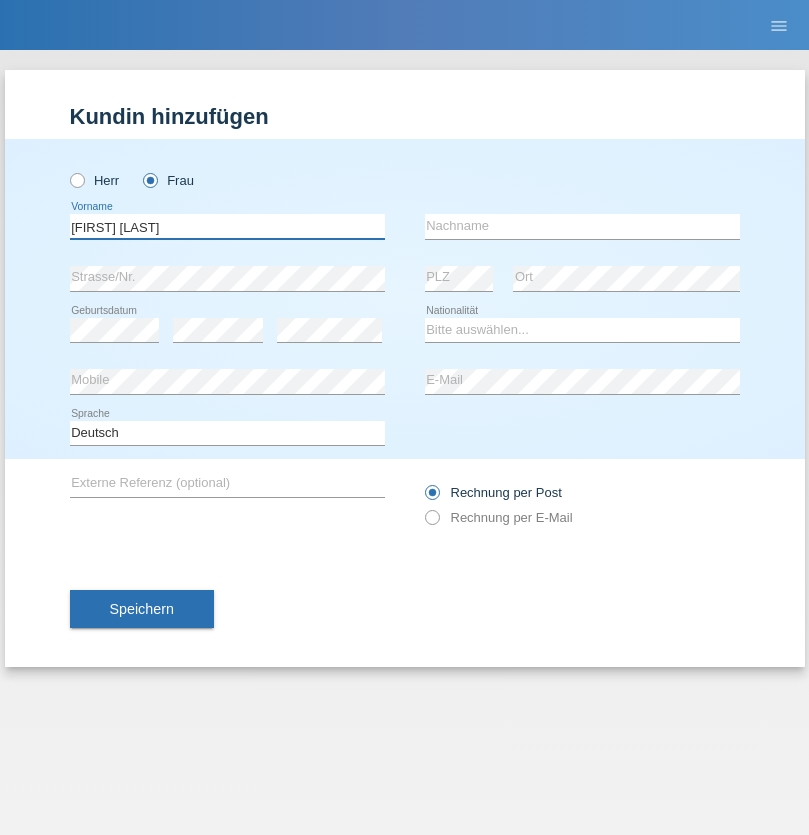 type on "[FIRST] [LAST]" 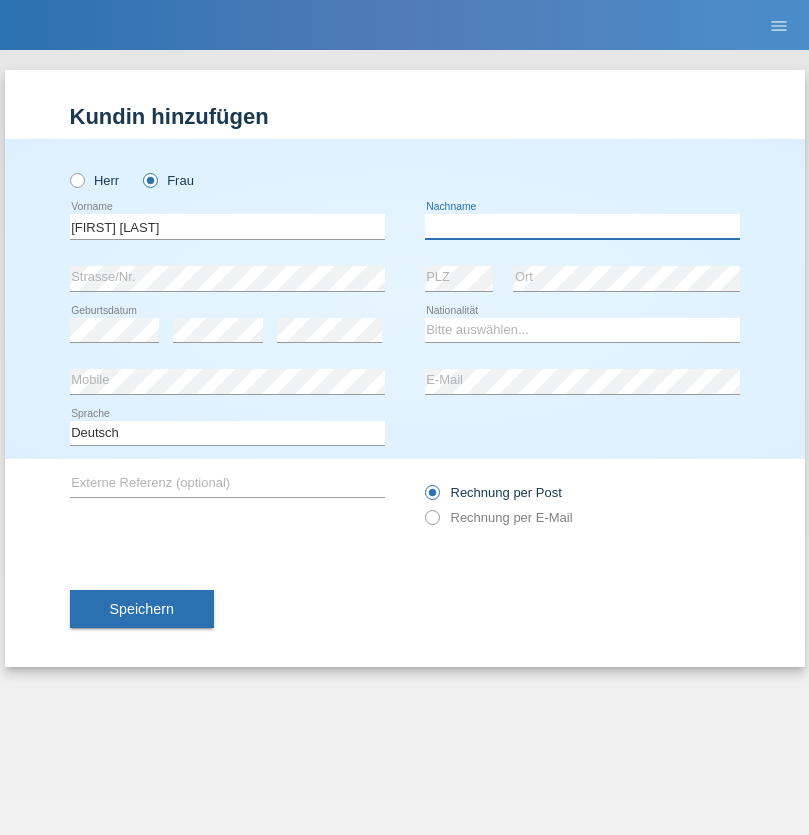 click at bounding box center [582, 226] 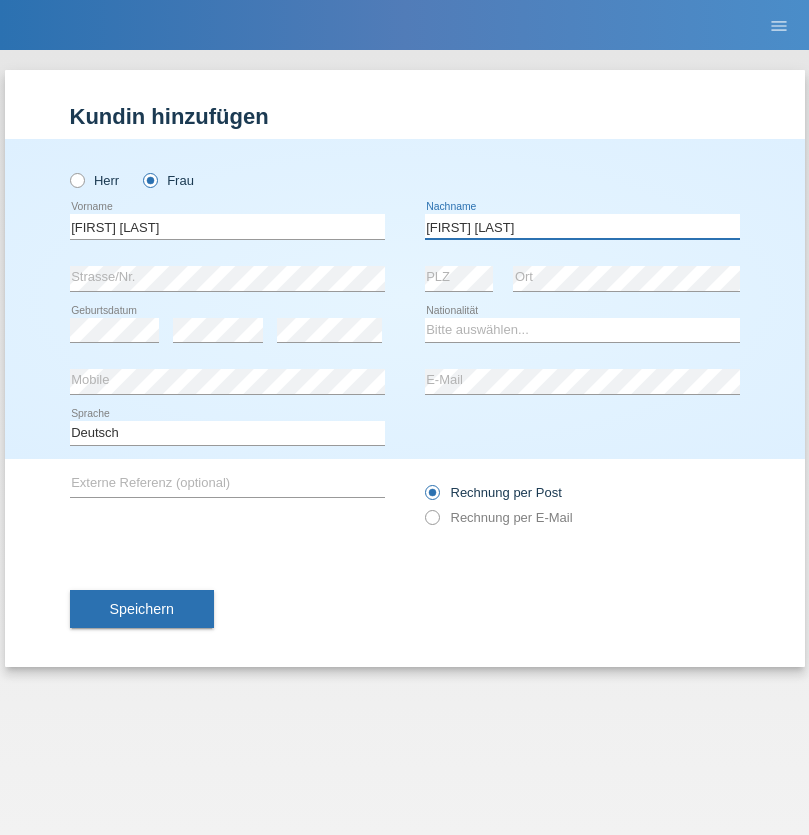 type on "[FIRST] [LAST]" 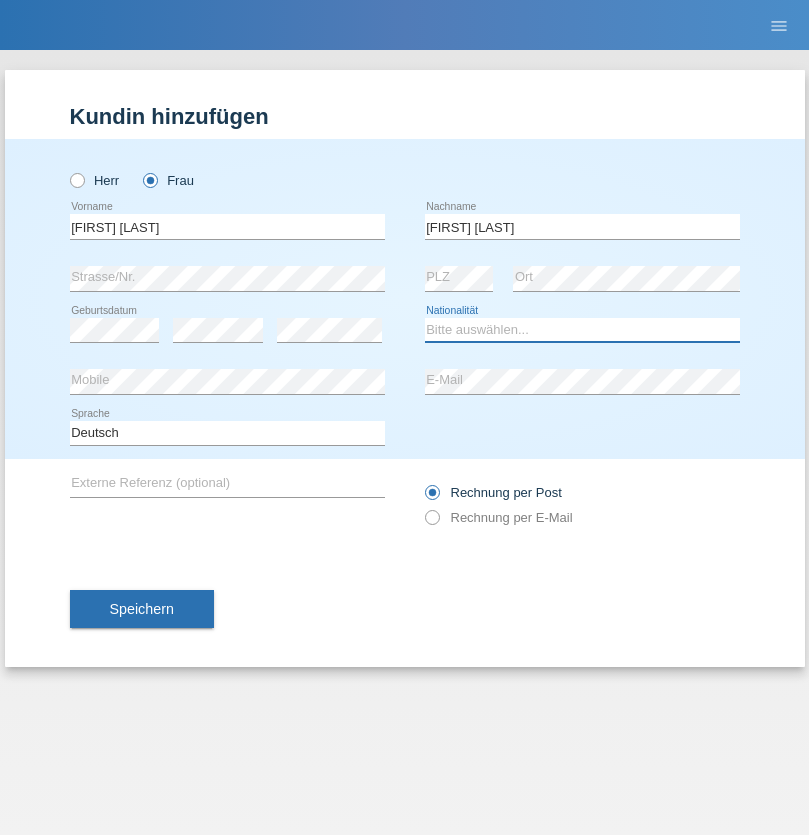 select on "CH" 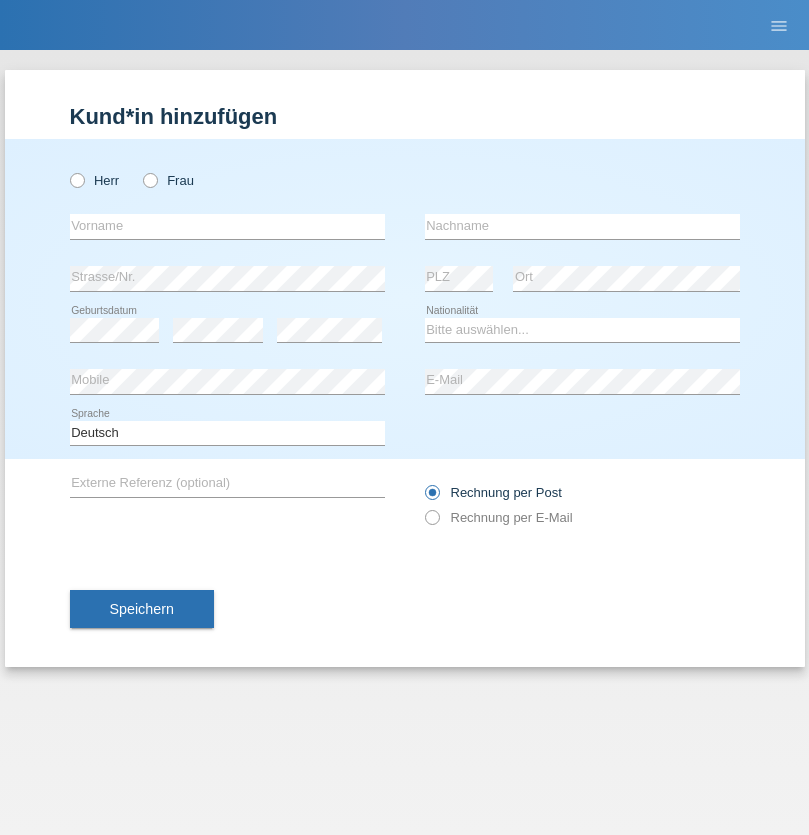 scroll, scrollTop: 0, scrollLeft: 0, axis: both 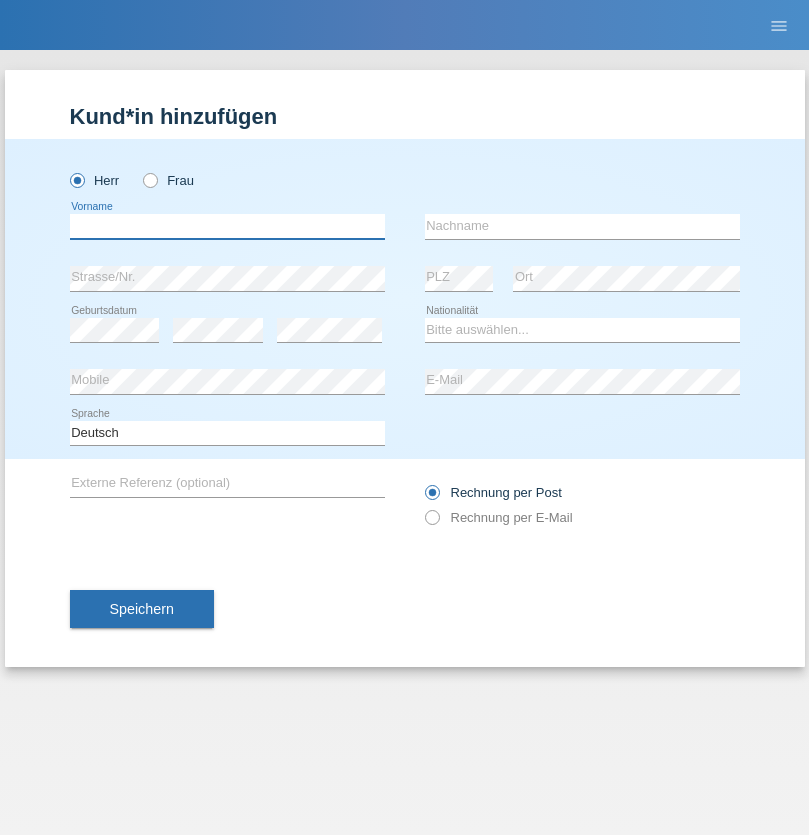 click at bounding box center (227, 226) 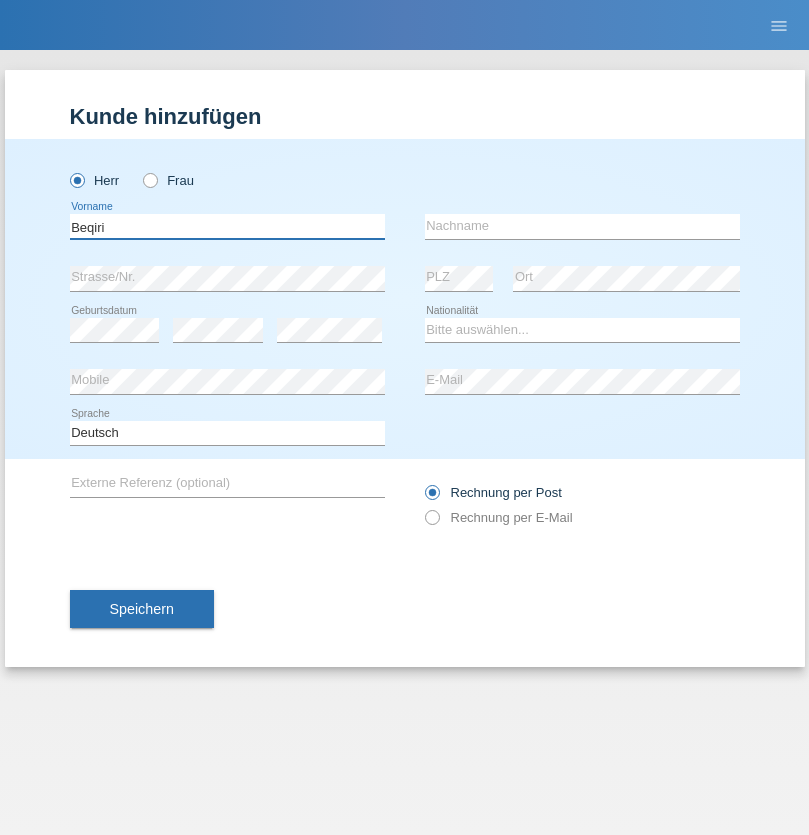type on "Beqiri" 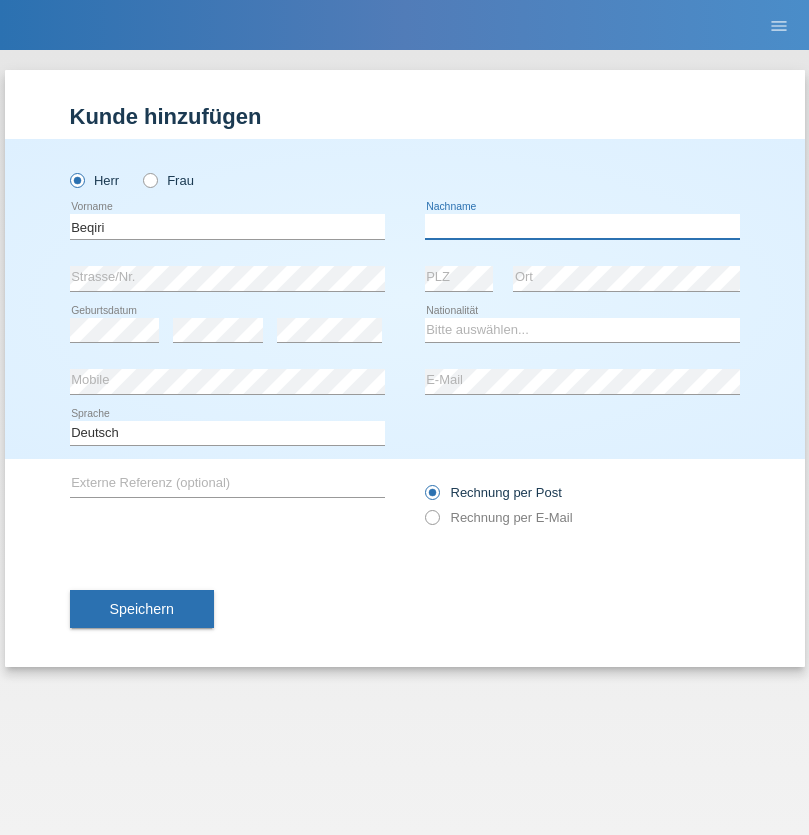 click at bounding box center (582, 226) 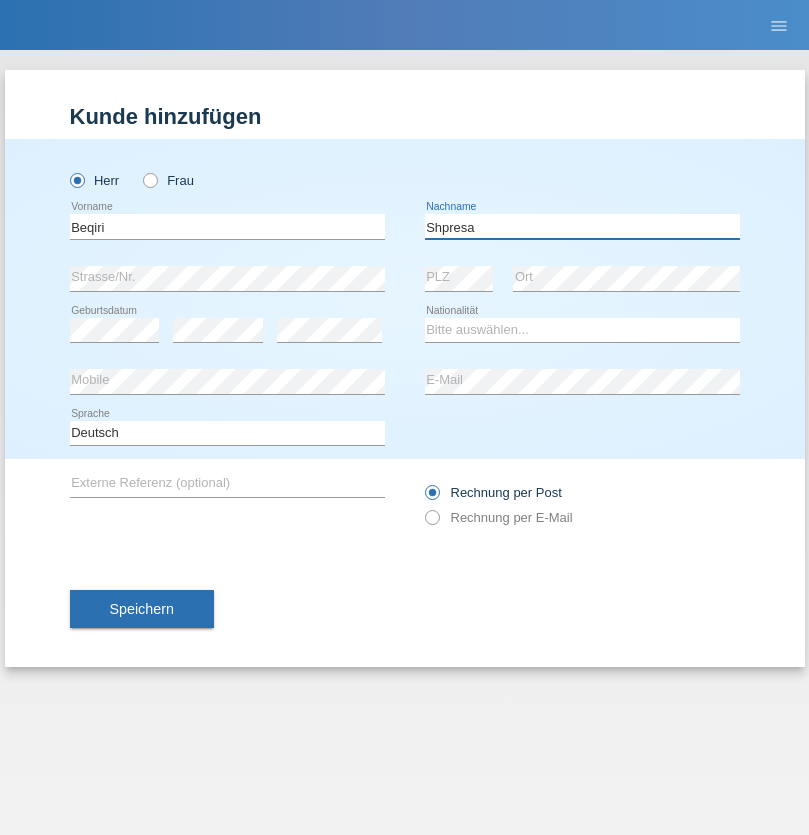 type on "Shpresa" 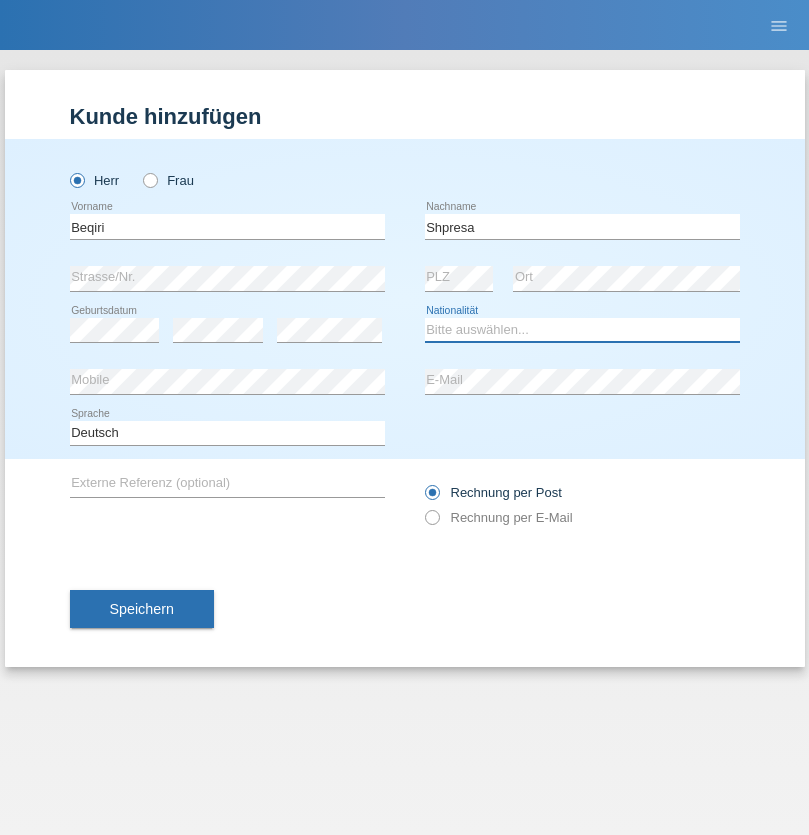 select on "XK" 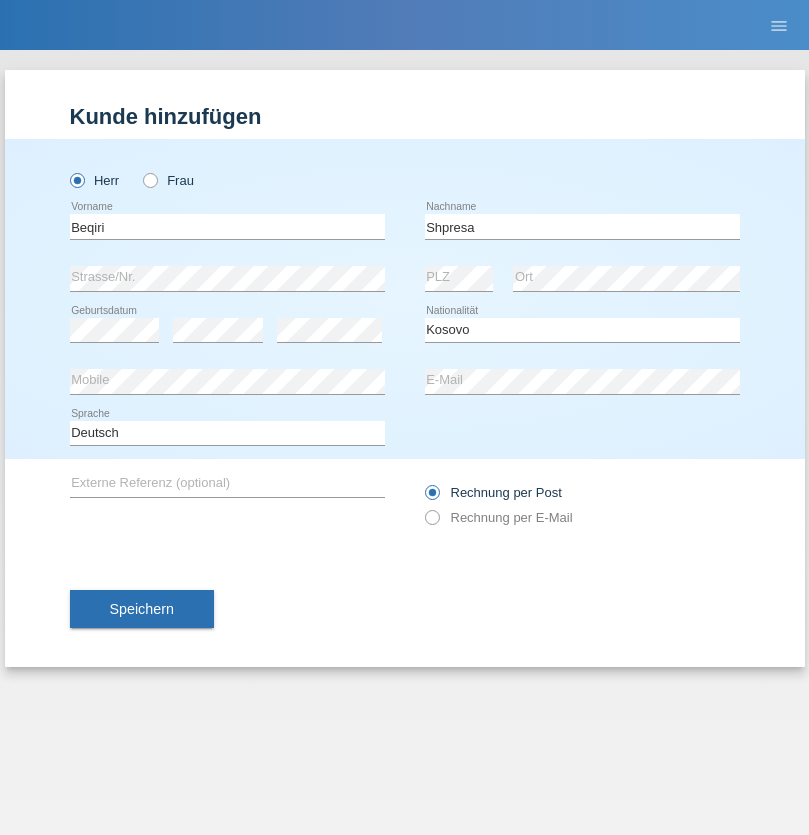 select on "C" 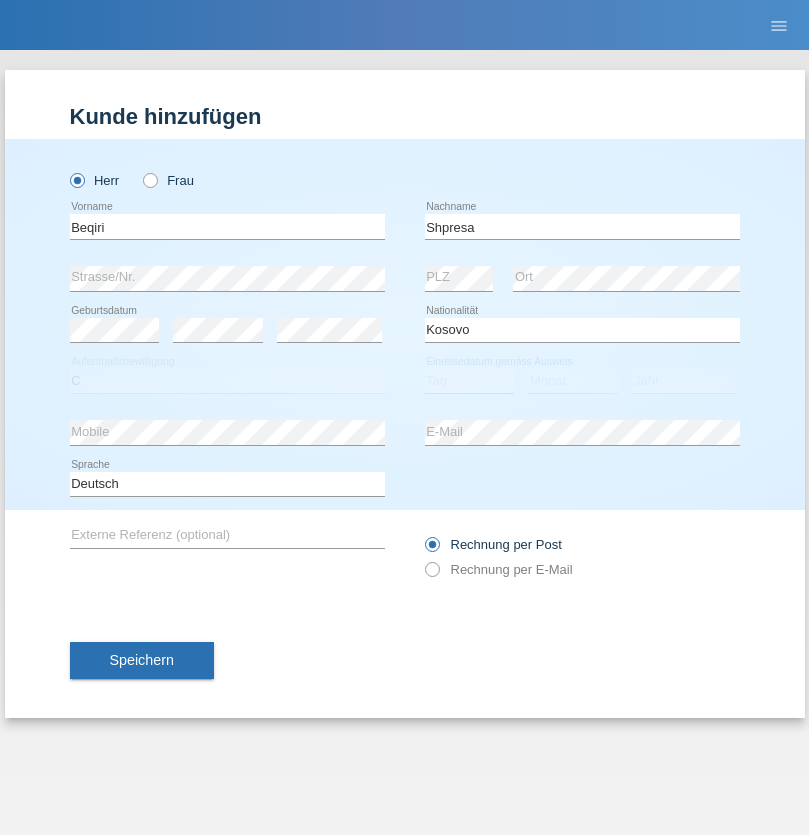 select on "08" 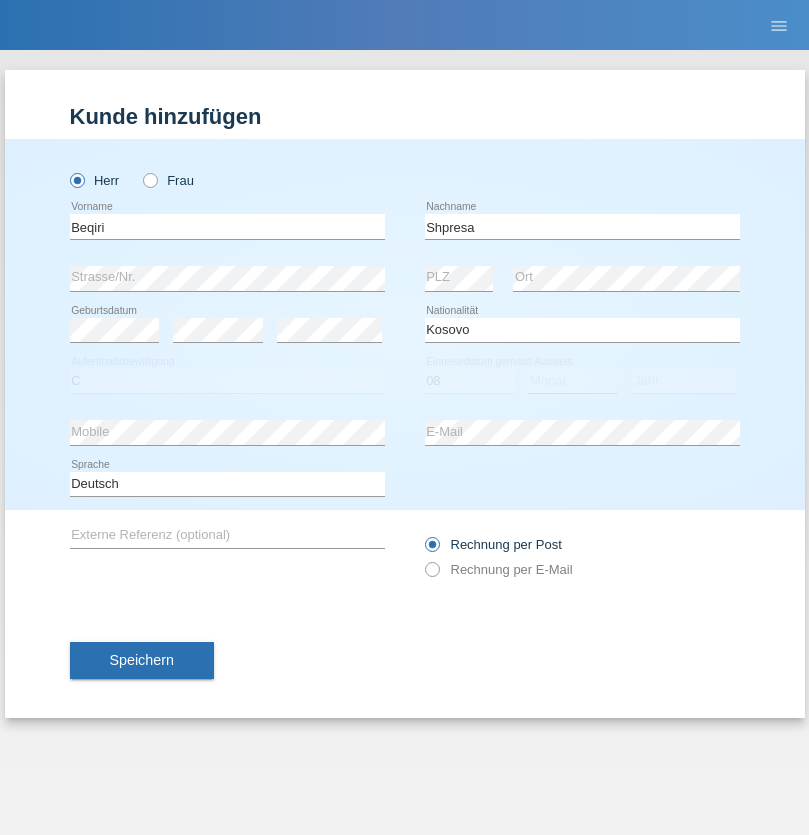 select on "02" 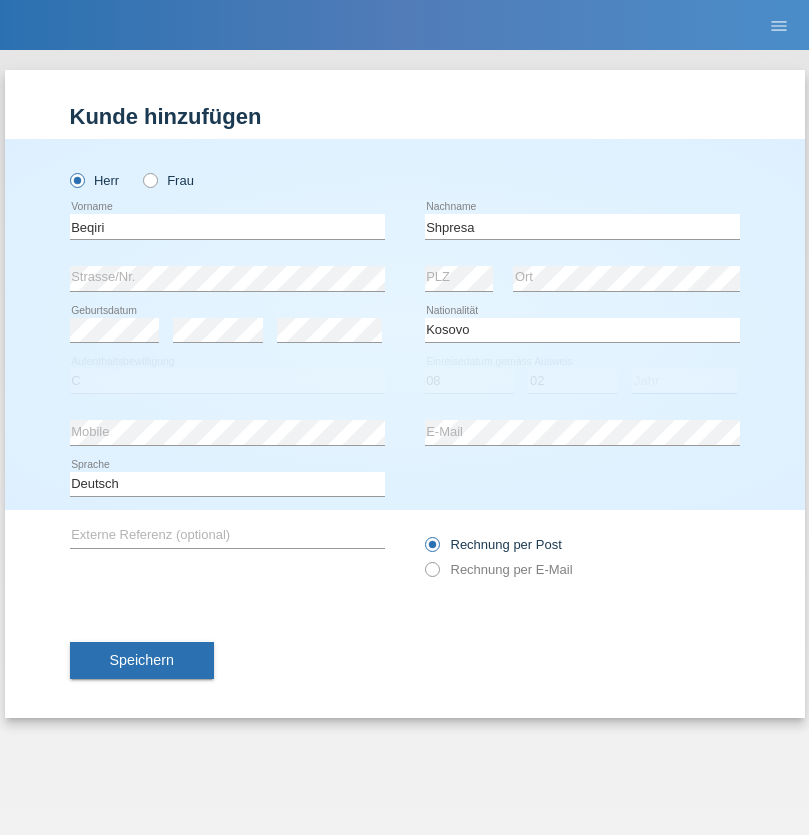 select on "1979" 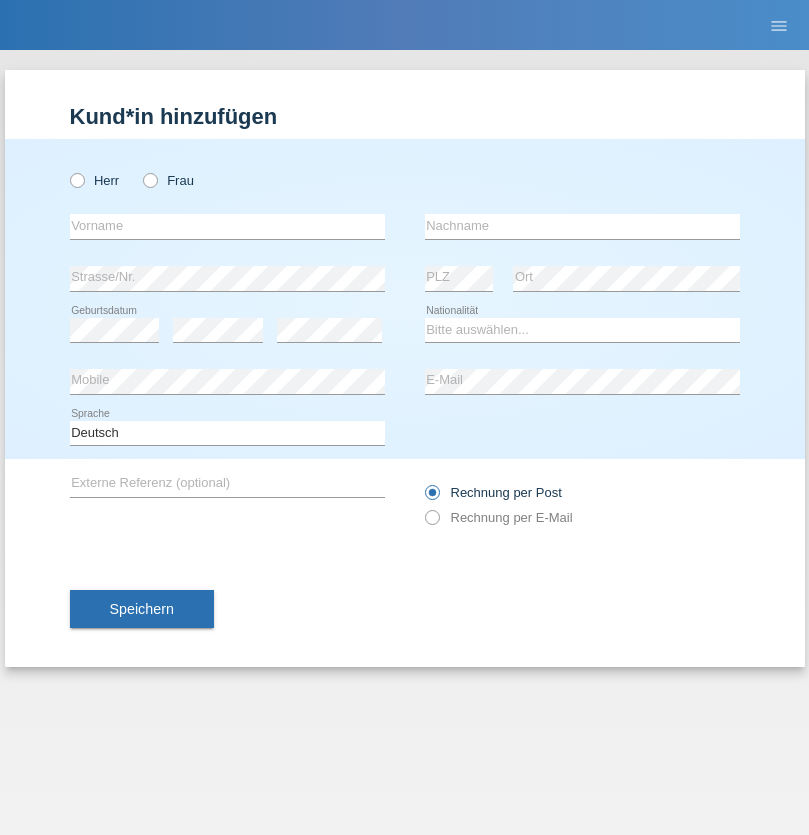 scroll, scrollTop: 0, scrollLeft: 0, axis: both 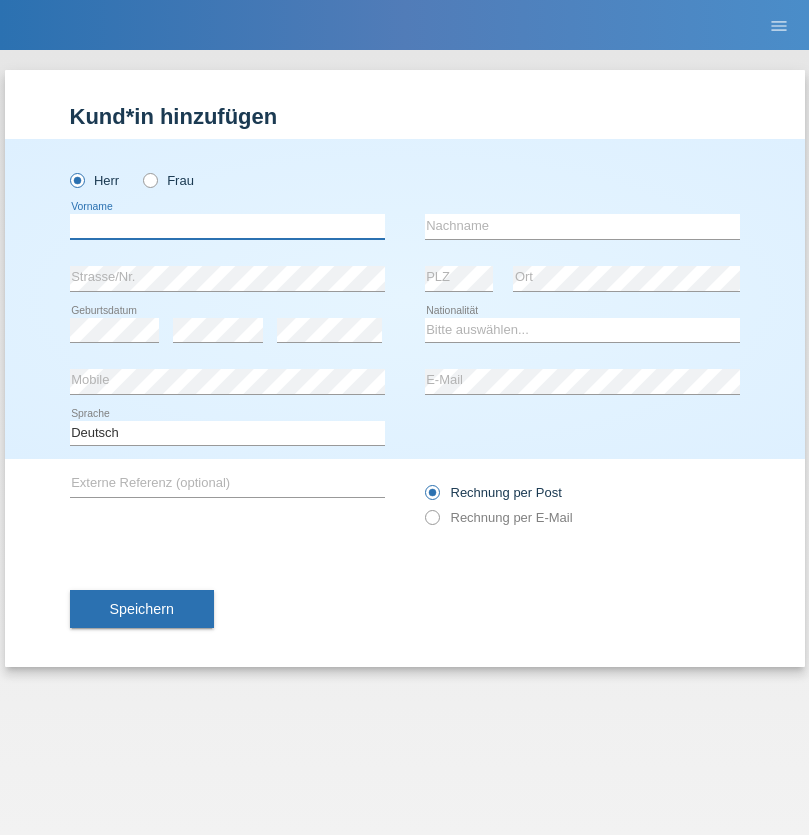 click at bounding box center (227, 226) 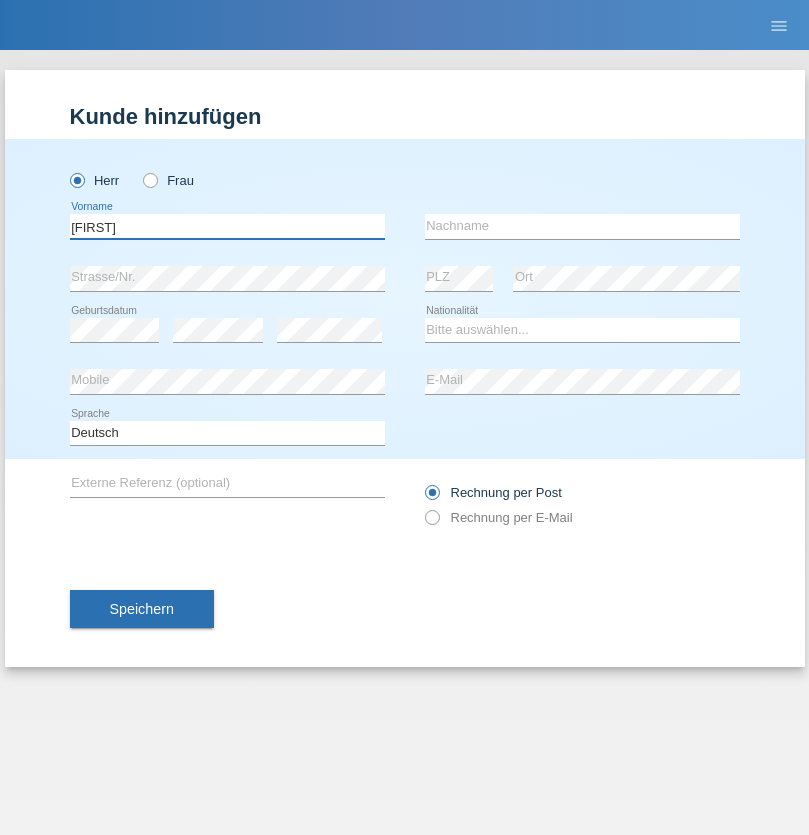 type on "[FIRST]" 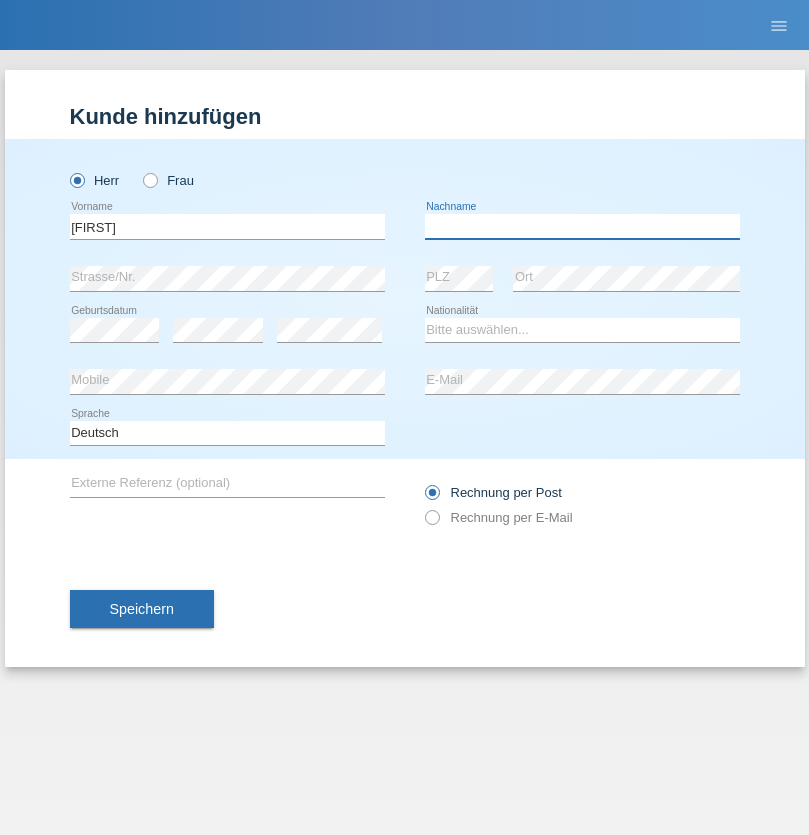 click at bounding box center [582, 226] 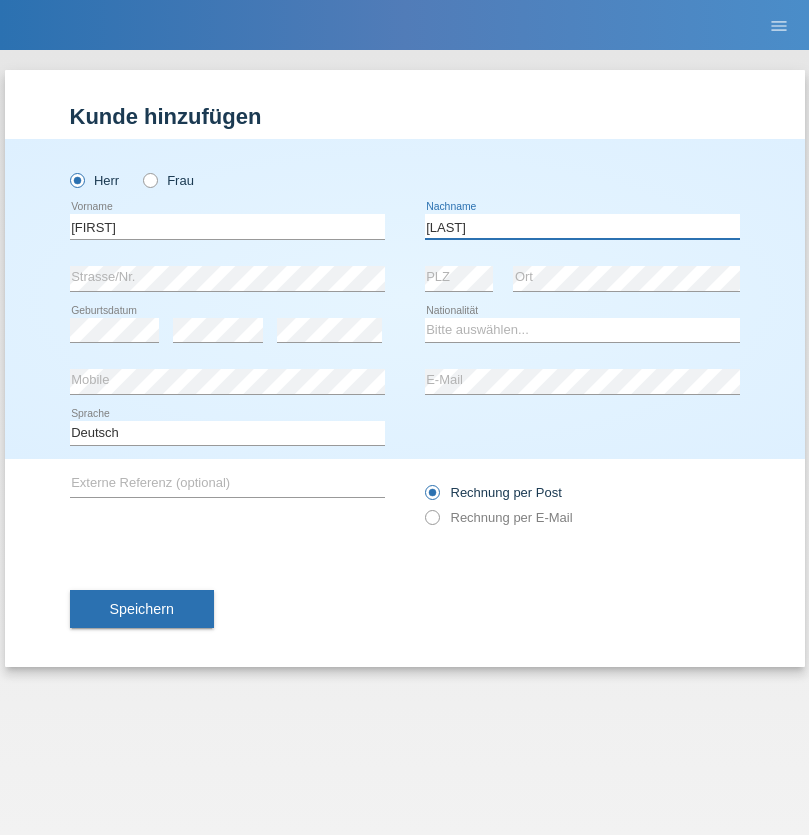 type on "[LAST]" 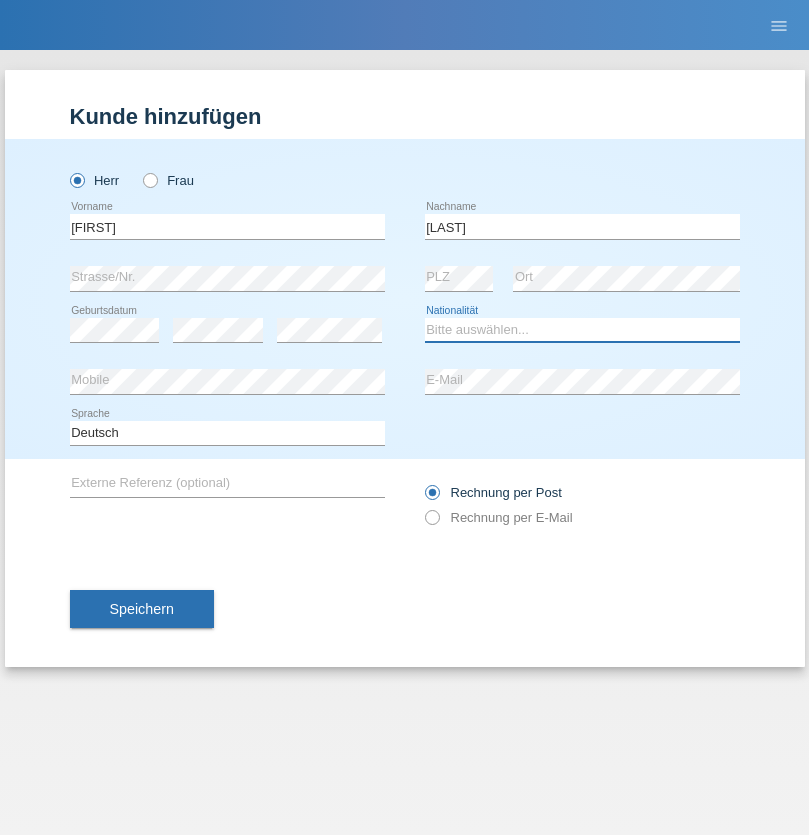 select on "CH" 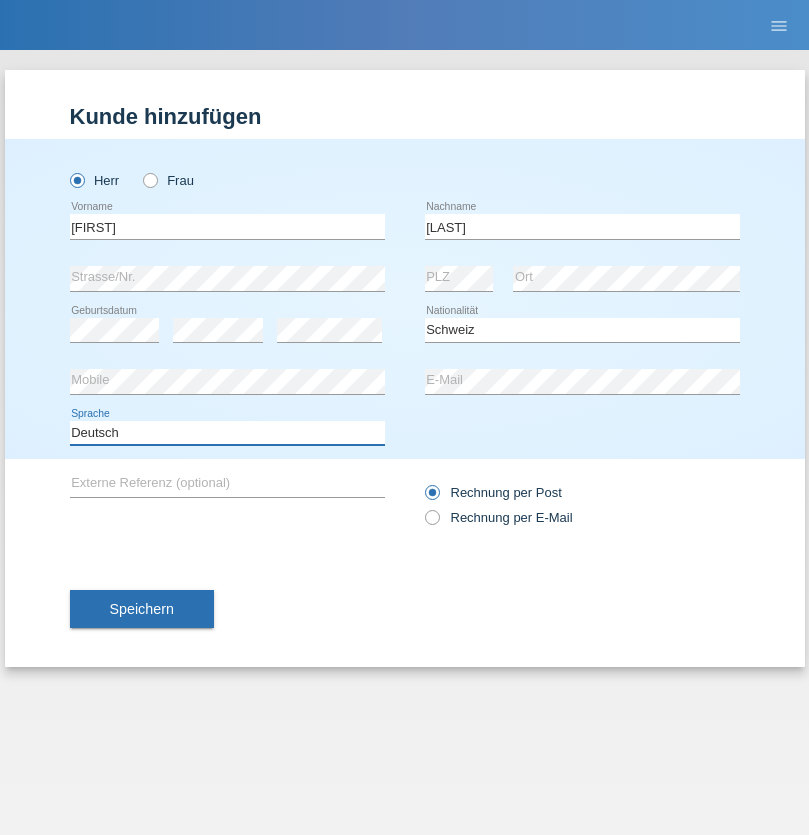 select on "en" 